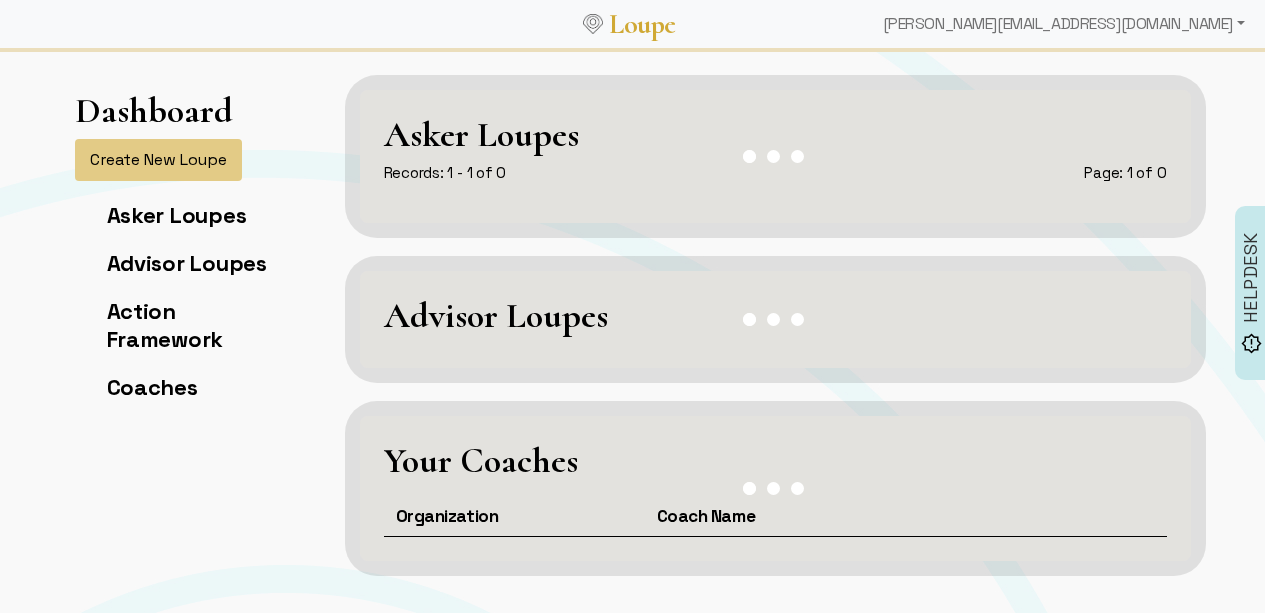 scroll, scrollTop: 0, scrollLeft: 0, axis: both 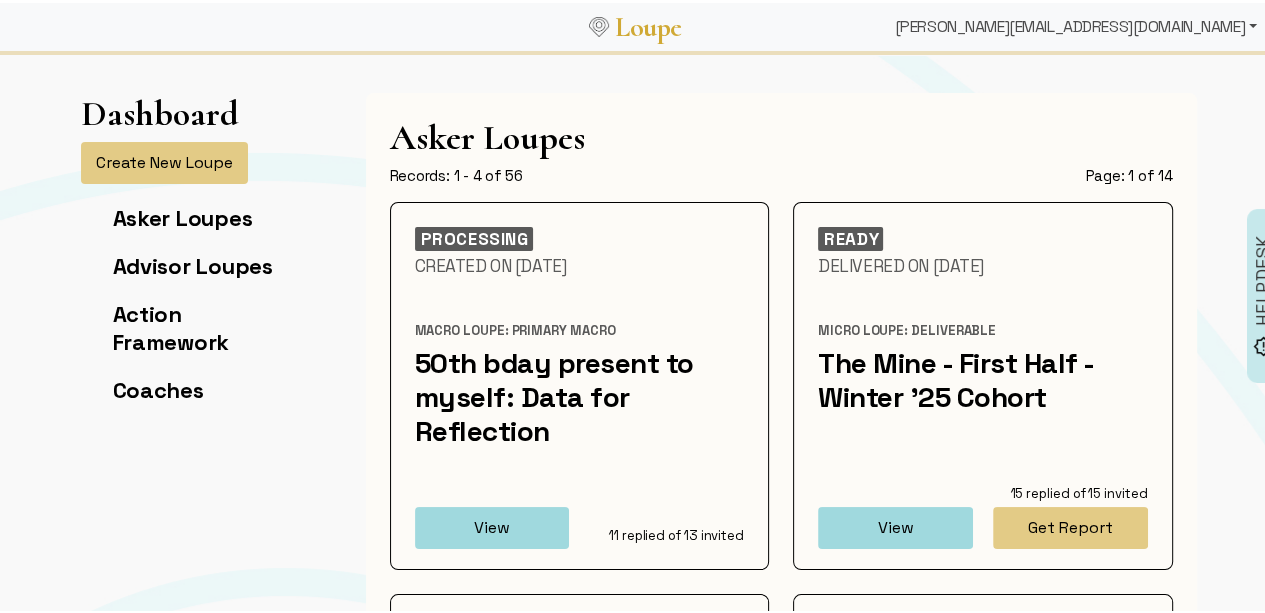click on "[PERSON_NAME][EMAIL_ADDRESS][DOMAIN_NAME]" at bounding box center [1076, 24] 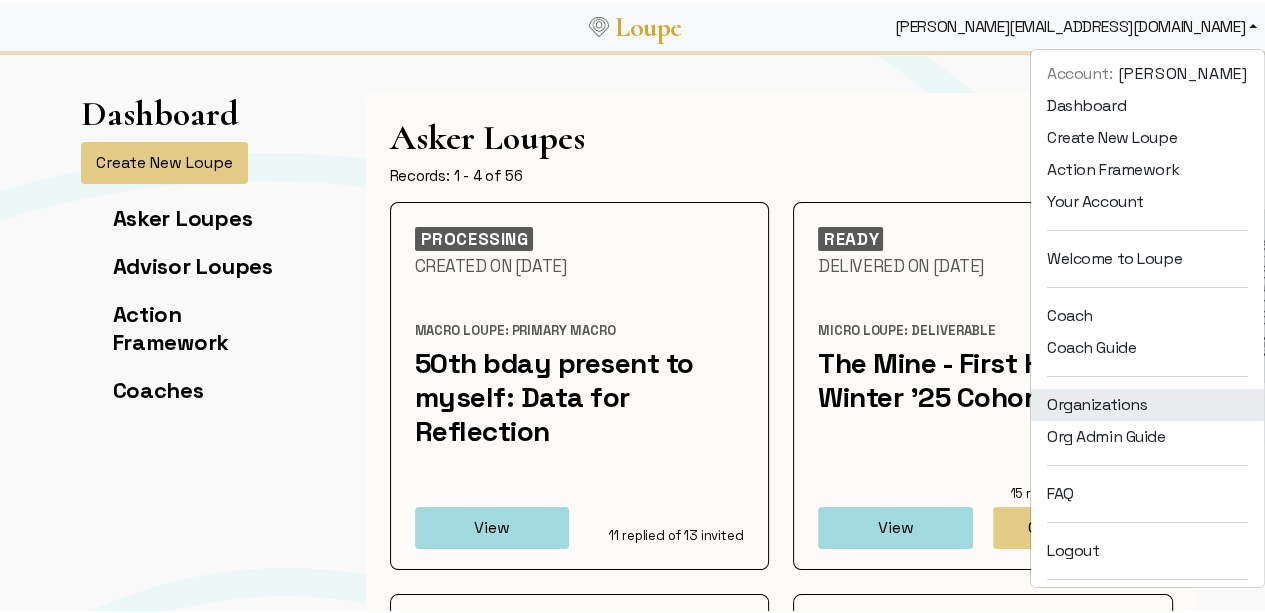 click on "Organizations" at bounding box center [1147, 402] 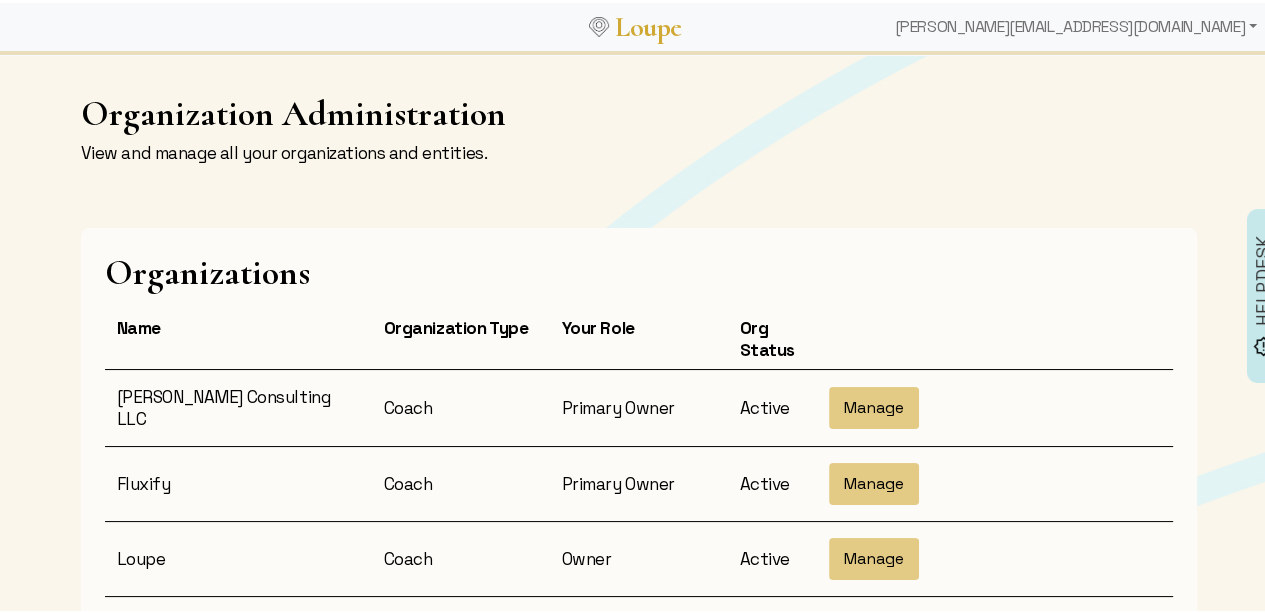 scroll, scrollTop: 116, scrollLeft: 0, axis: vertical 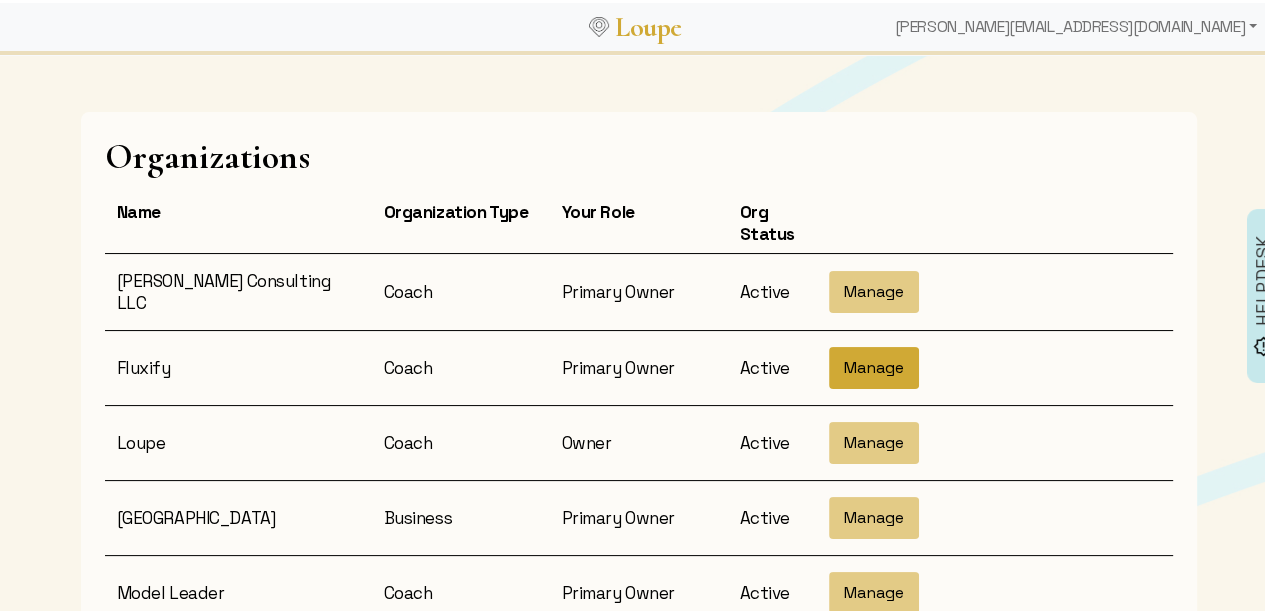 click on "Manage" 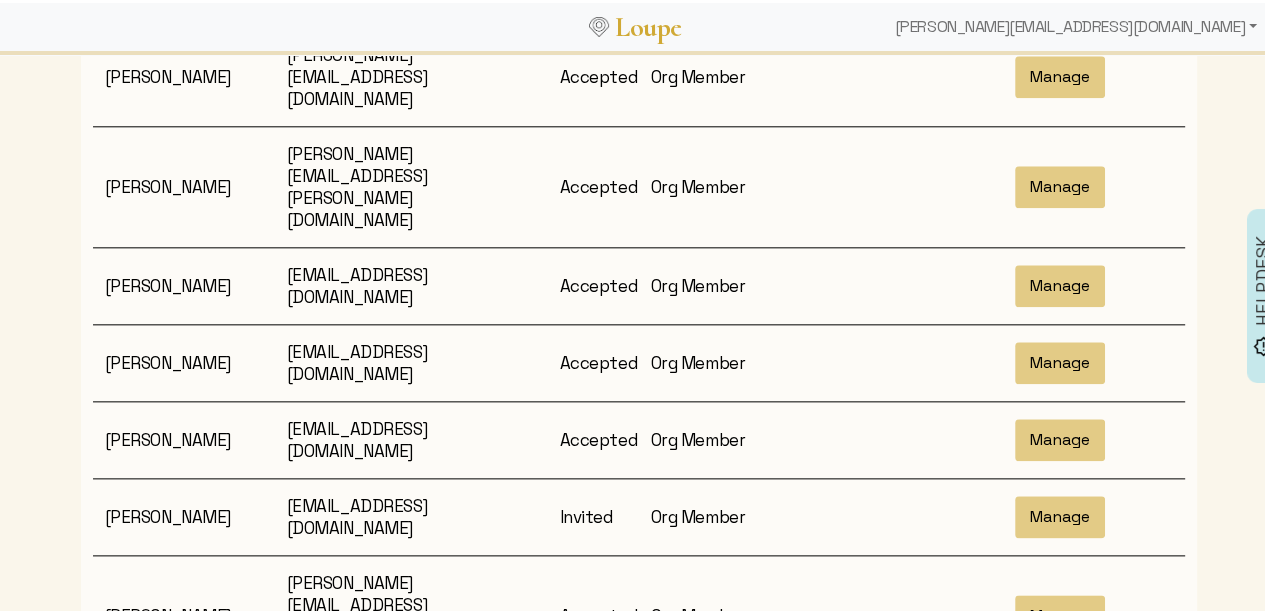 scroll, scrollTop: 1840, scrollLeft: 0, axis: vertical 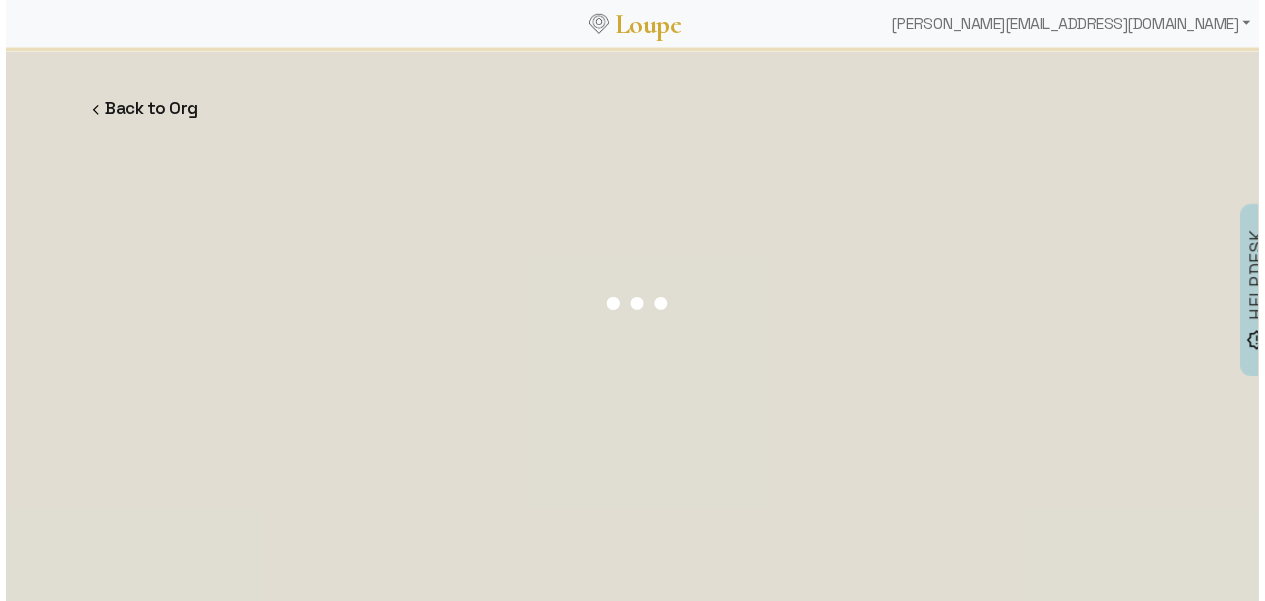 select 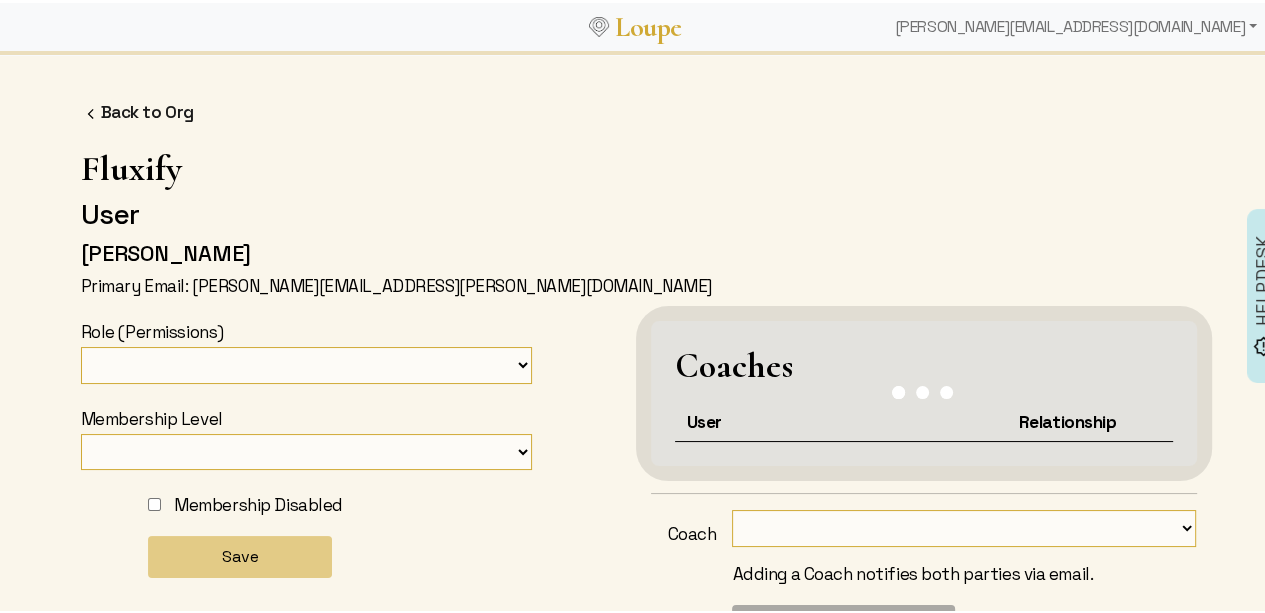 select on "32" 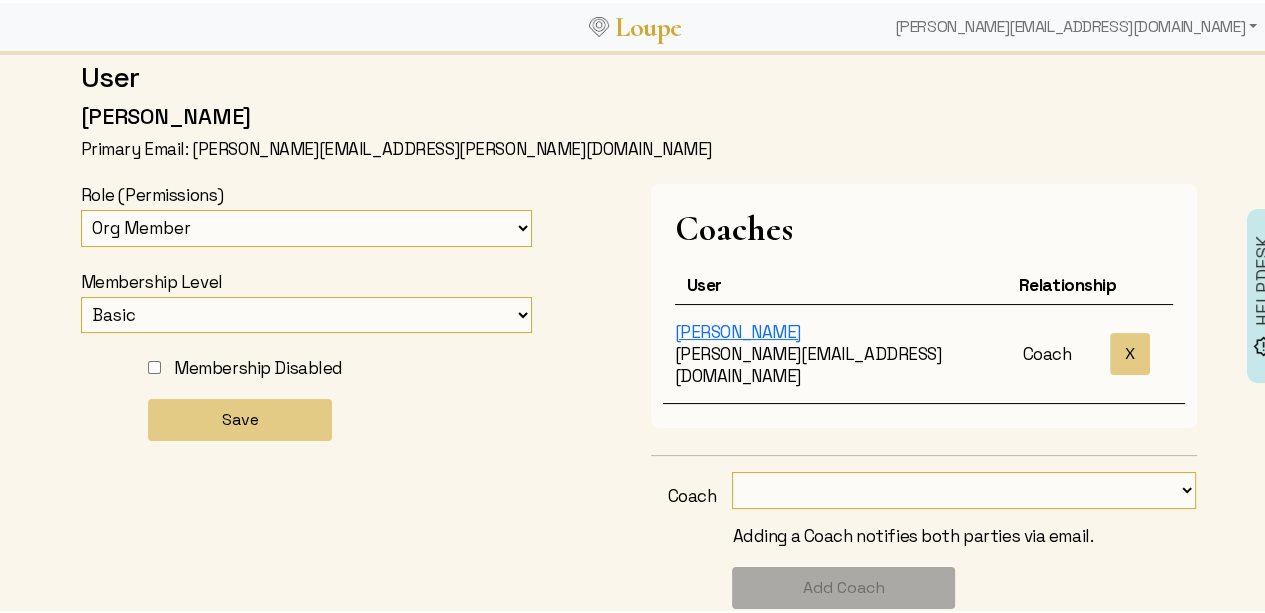 scroll, scrollTop: 213, scrollLeft: 0, axis: vertical 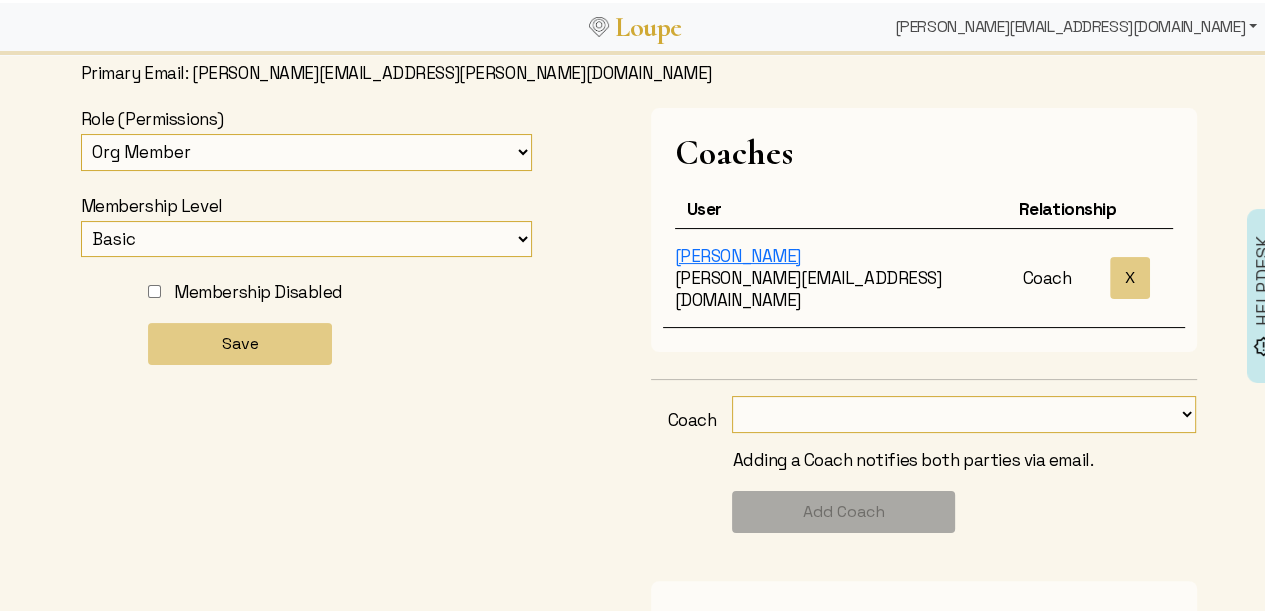 click on "[PERSON_NAME][EMAIL_ADDRESS][DOMAIN_NAME]" at bounding box center [1076, 24] 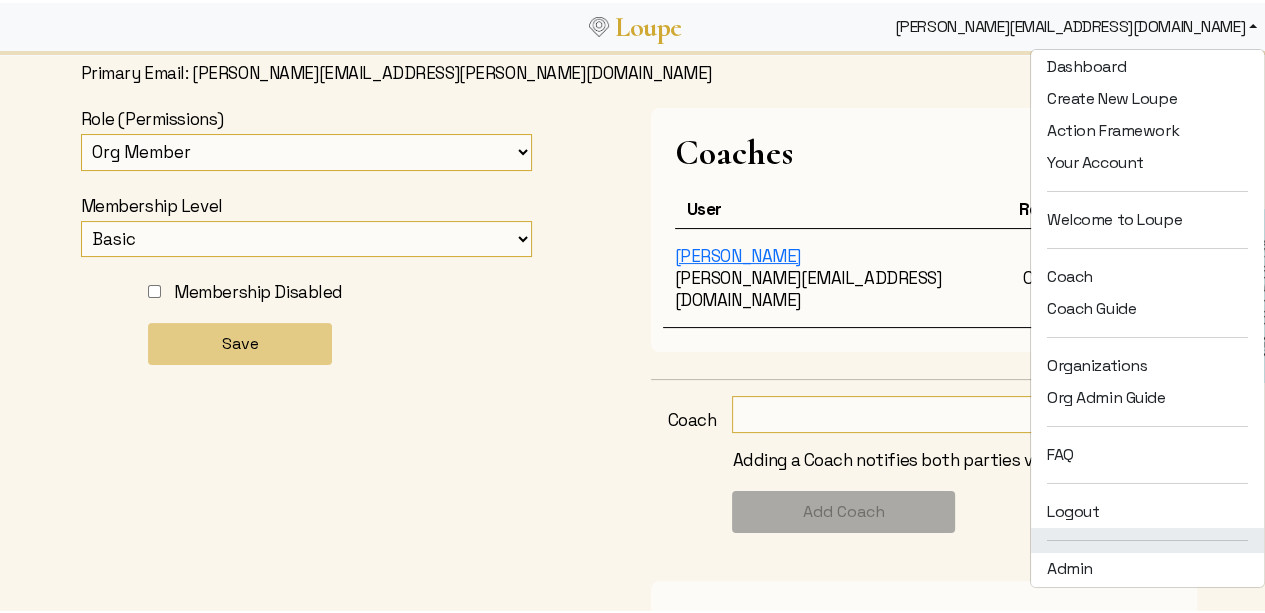 scroll, scrollTop: 43, scrollLeft: 0, axis: vertical 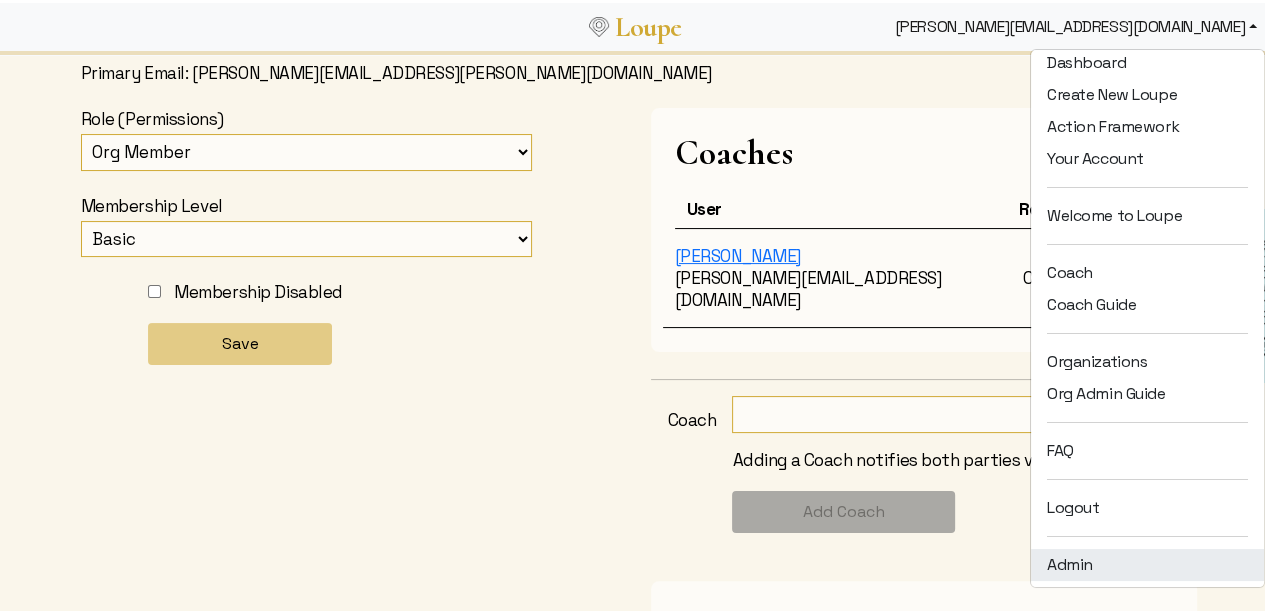 click on "Admin" at bounding box center [1147, 562] 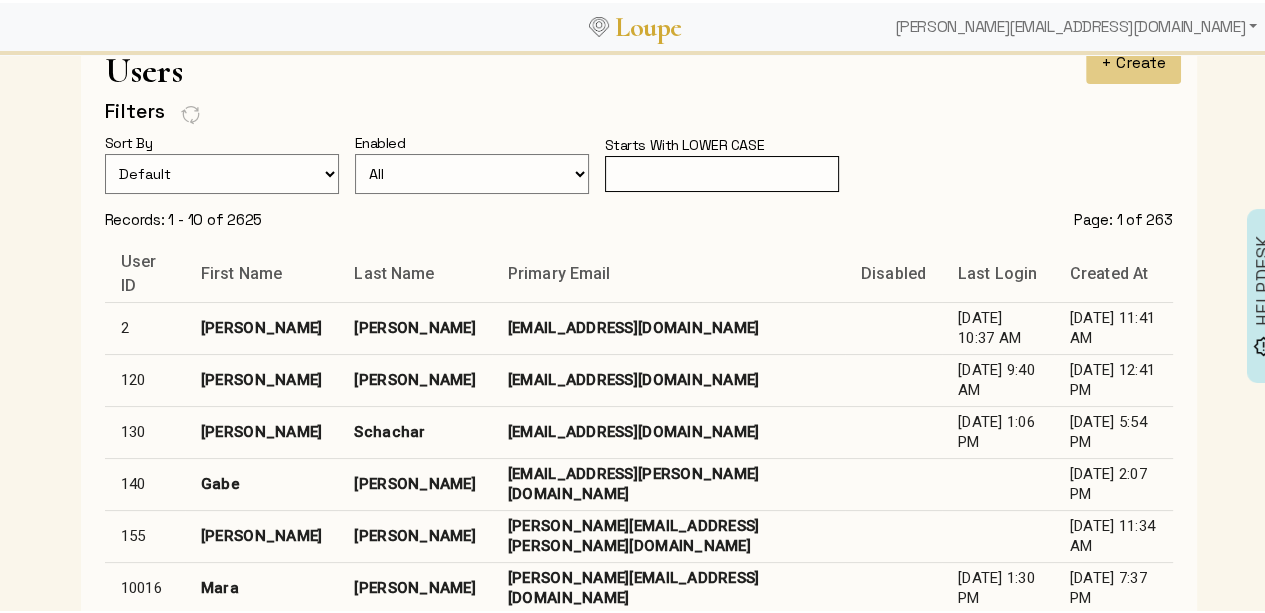 scroll, scrollTop: 84, scrollLeft: 0, axis: vertical 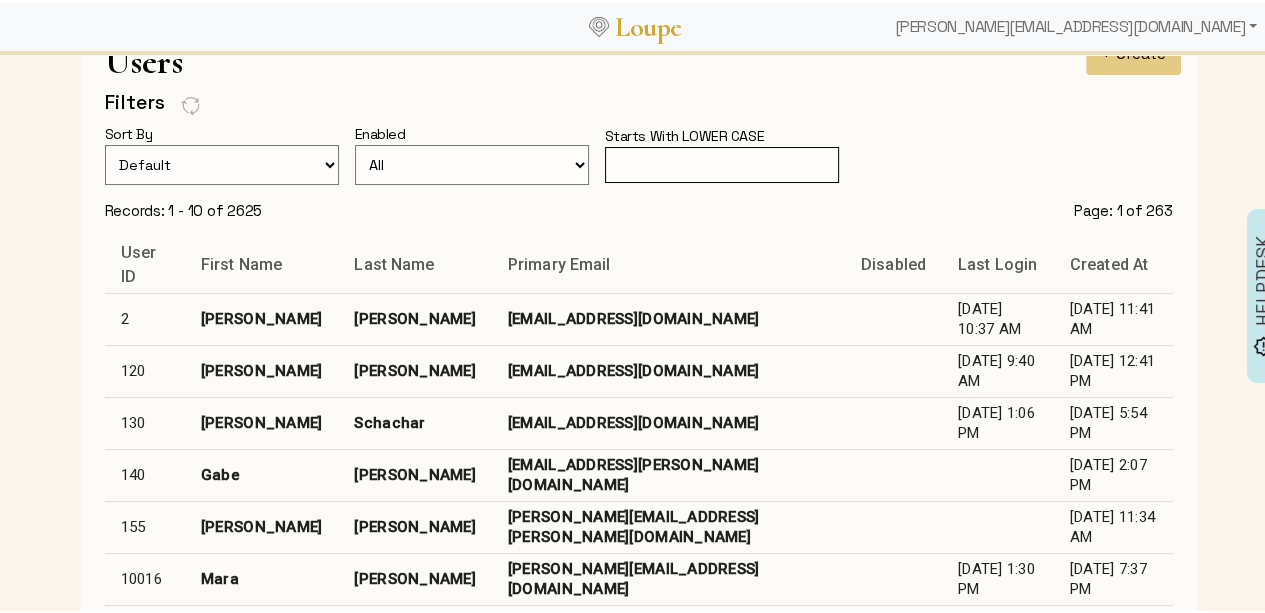 click at bounding box center [722, 162] 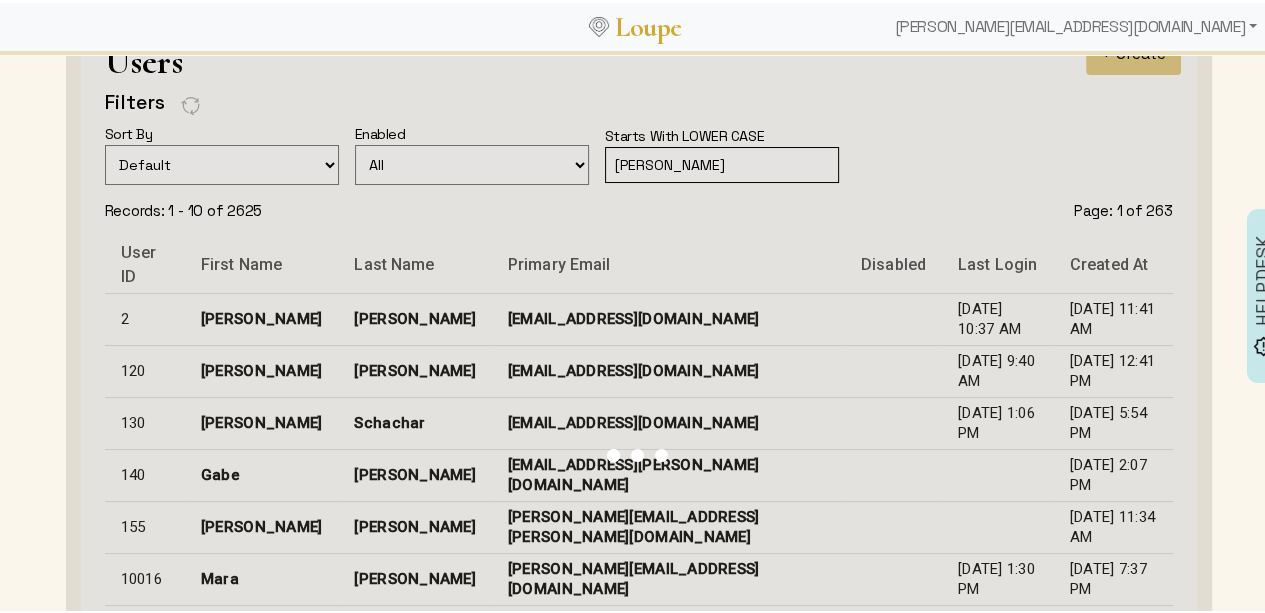 scroll, scrollTop: 17, scrollLeft: 0, axis: vertical 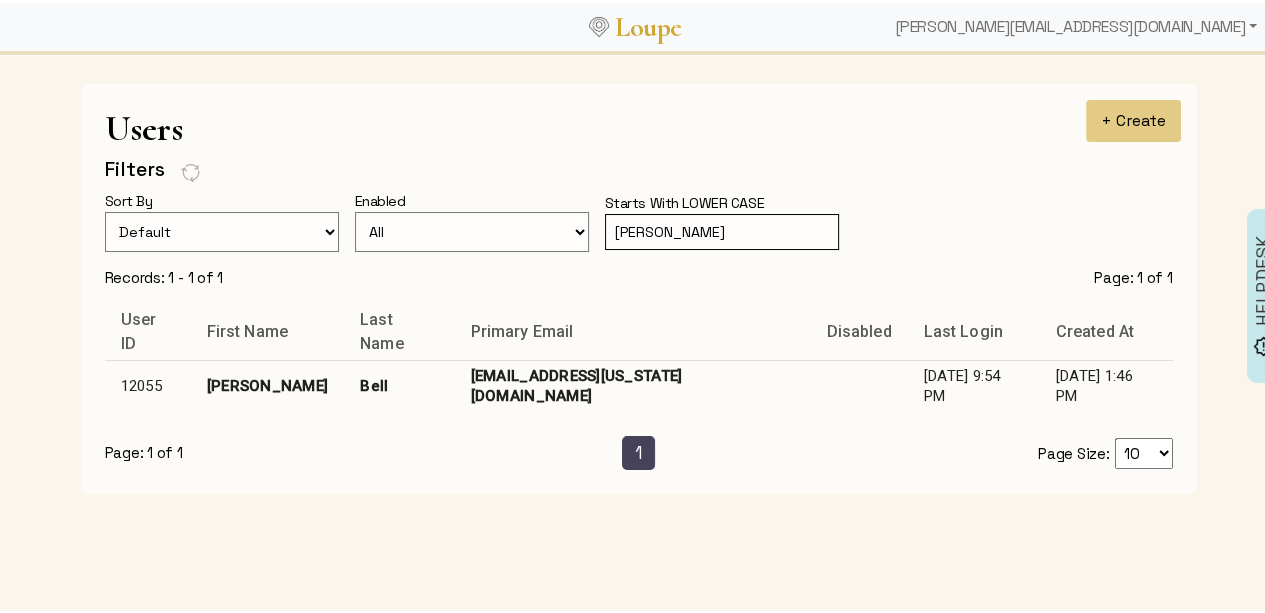 type on "[PERSON_NAME]" 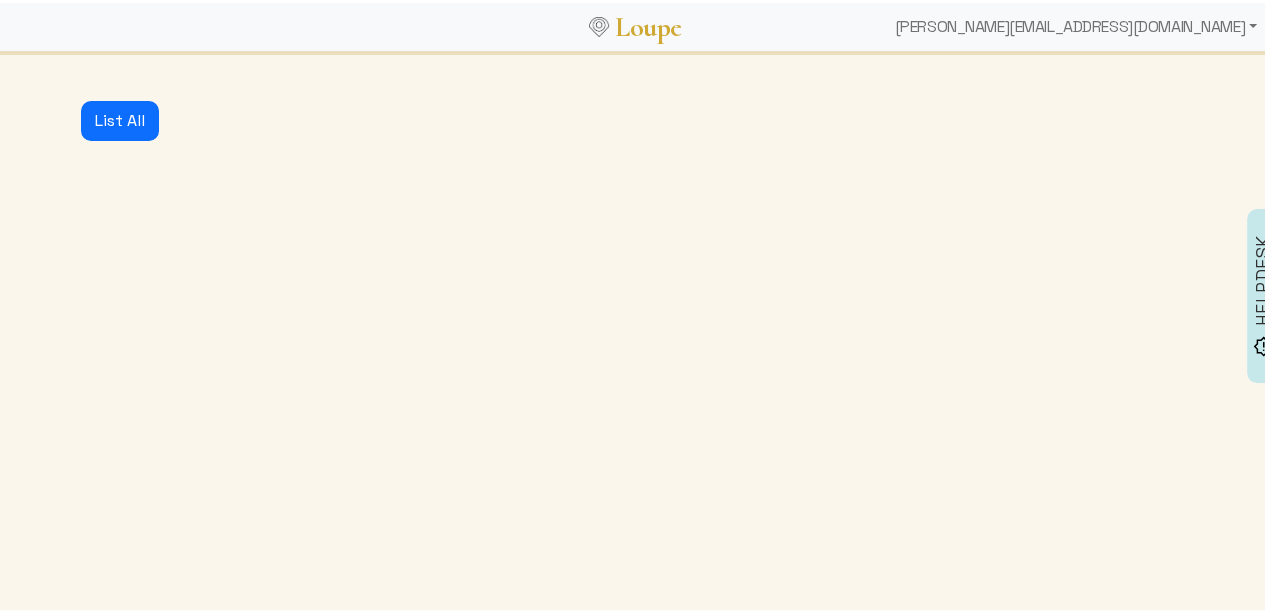 scroll, scrollTop: 0, scrollLeft: 0, axis: both 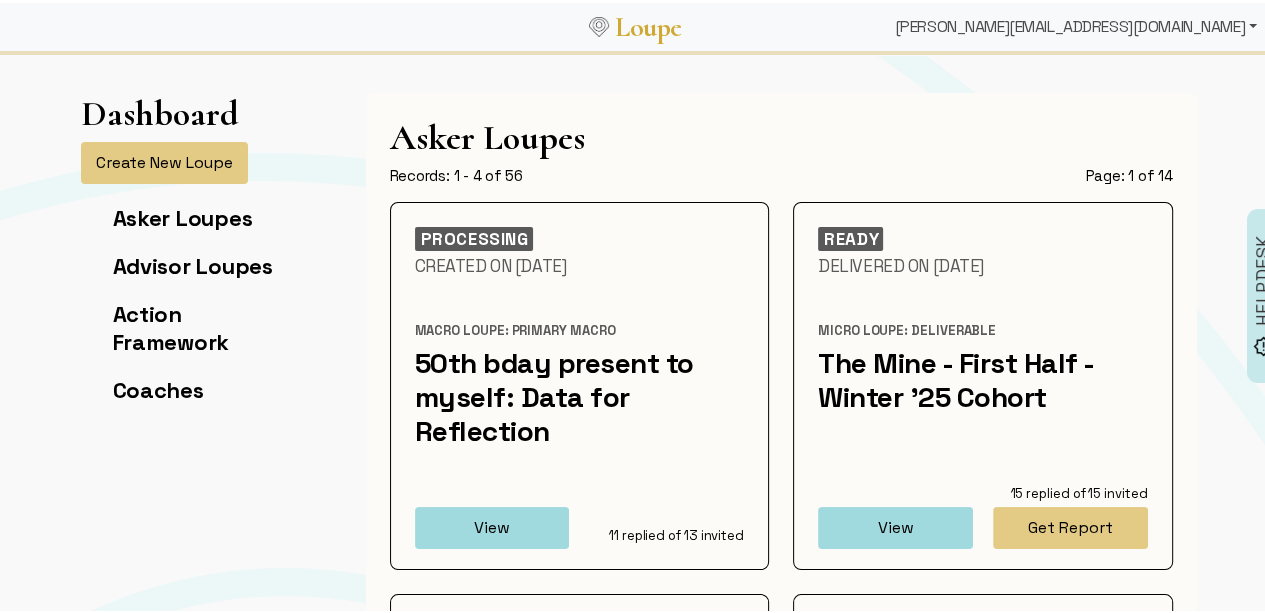click on "[PERSON_NAME][EMAIL_ADDRESS][DOMAIN_NAME]" at bounding box center [1076, 24] 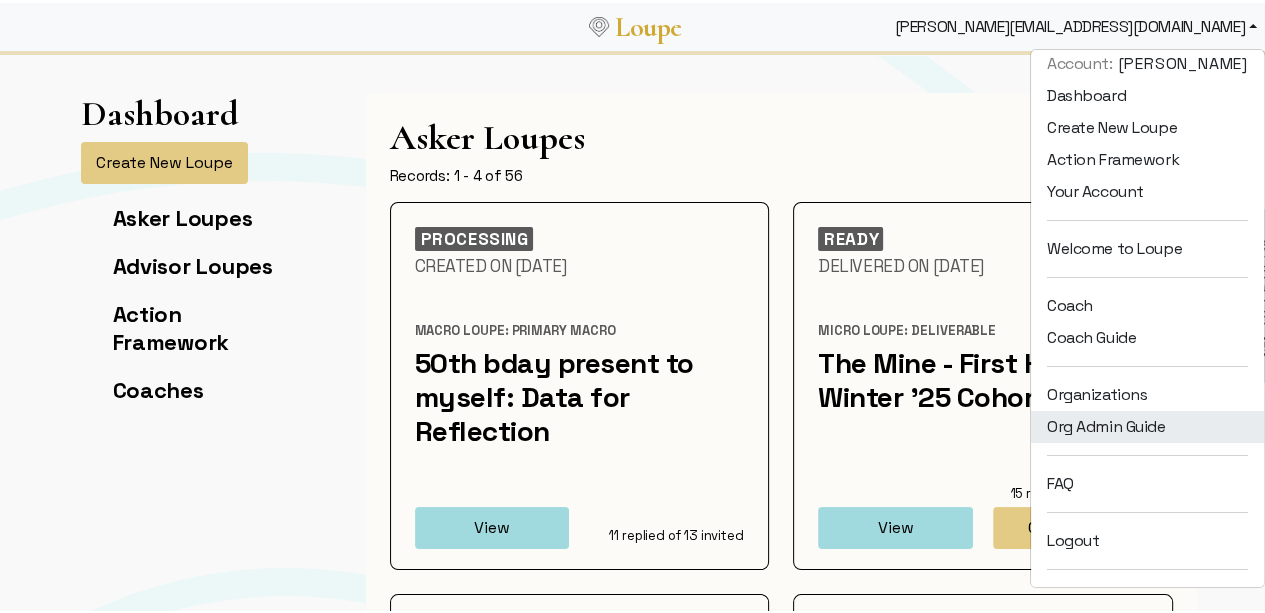 scroll, scrollTop: 43, scrollLeft: 0, axis: vertical 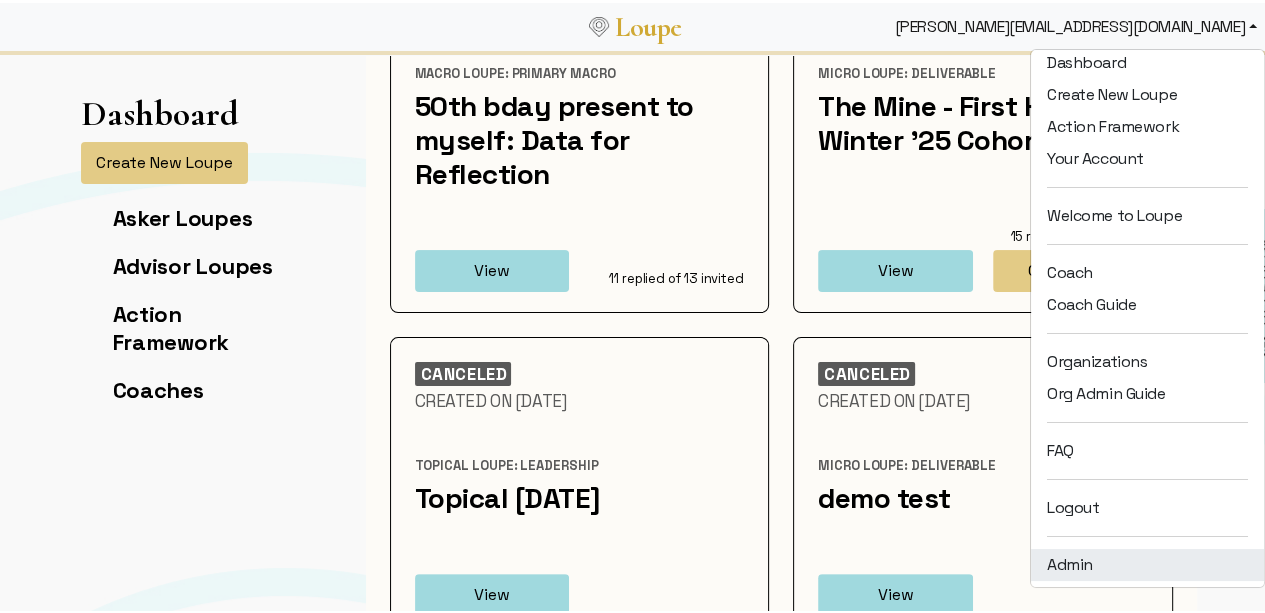 click on "Admin" at bounding box center [1147, 562] 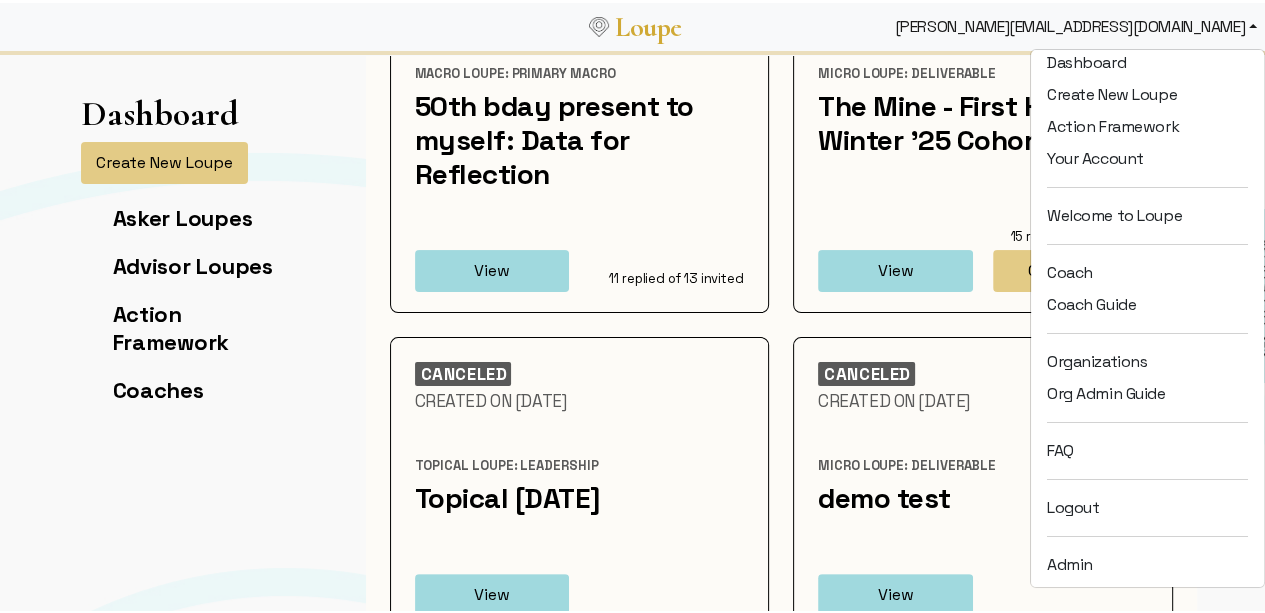 scroll, scrollTop: 0, scrollLeft: 0, axis: both 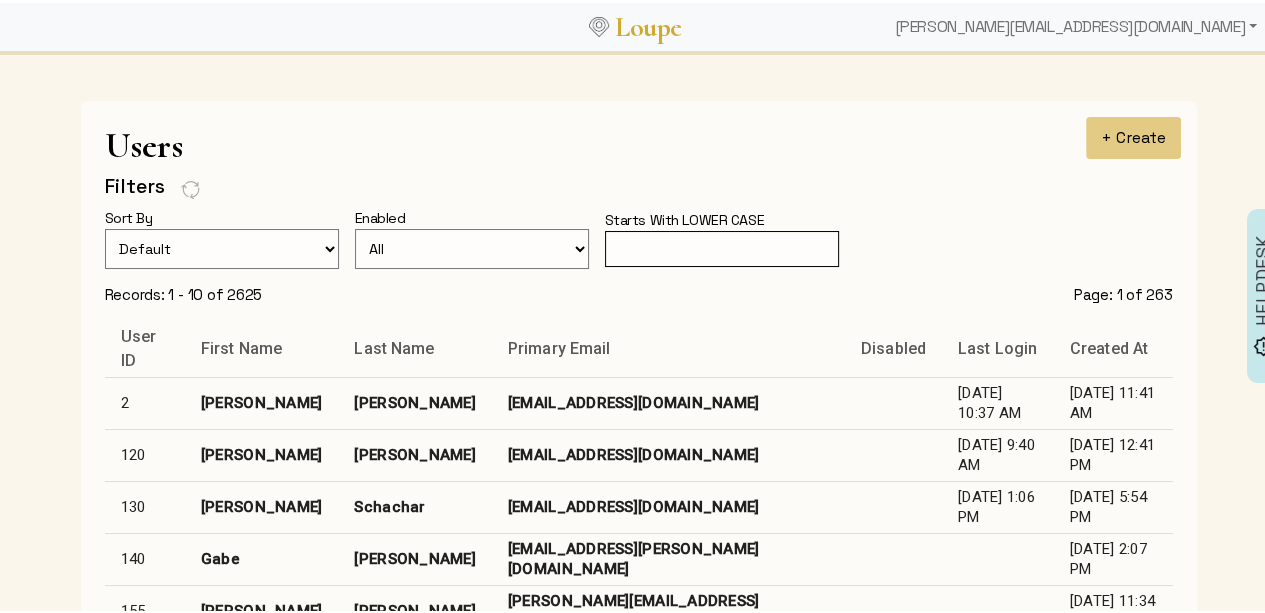 click at bounding box center (722, 246) 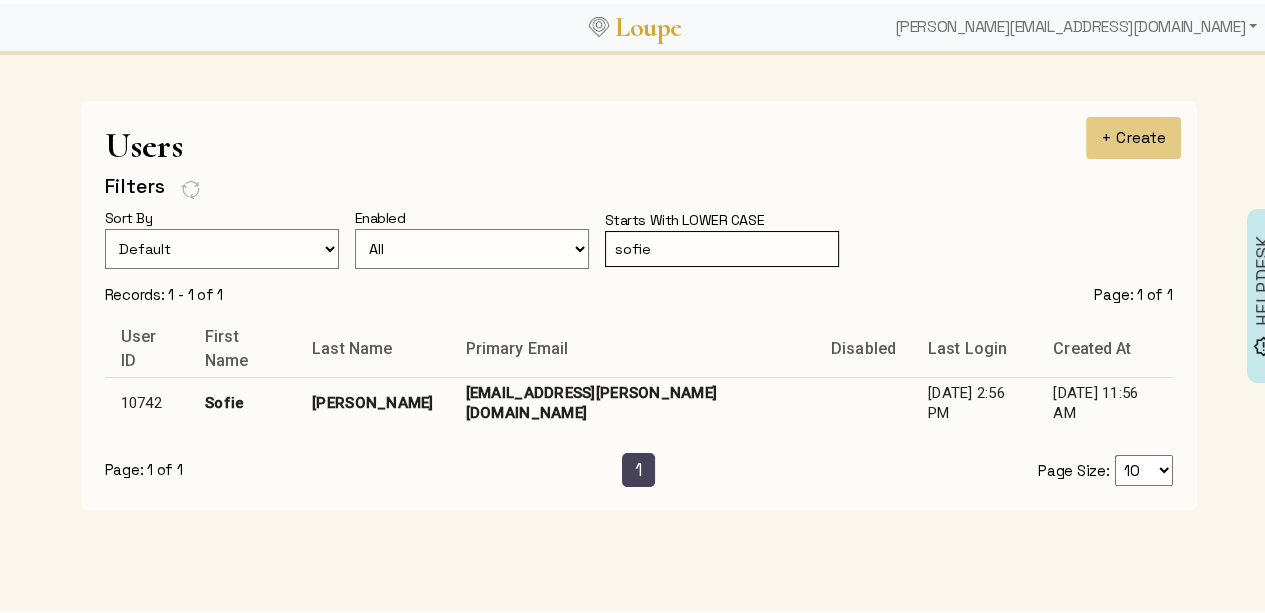 type on "sofie" 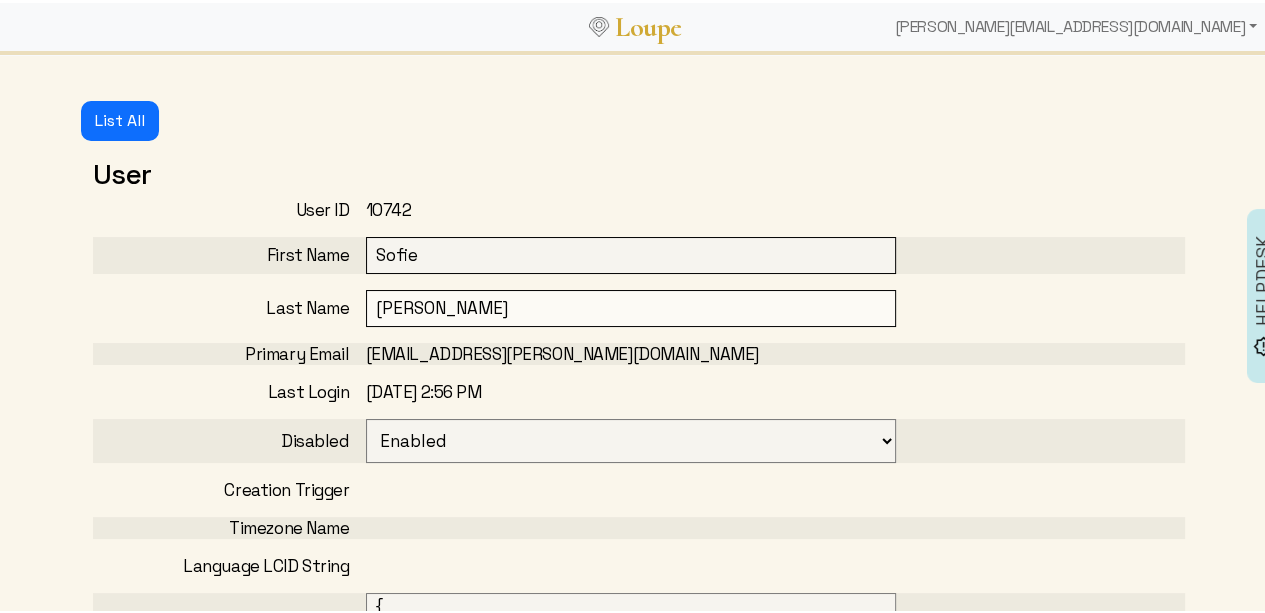 select 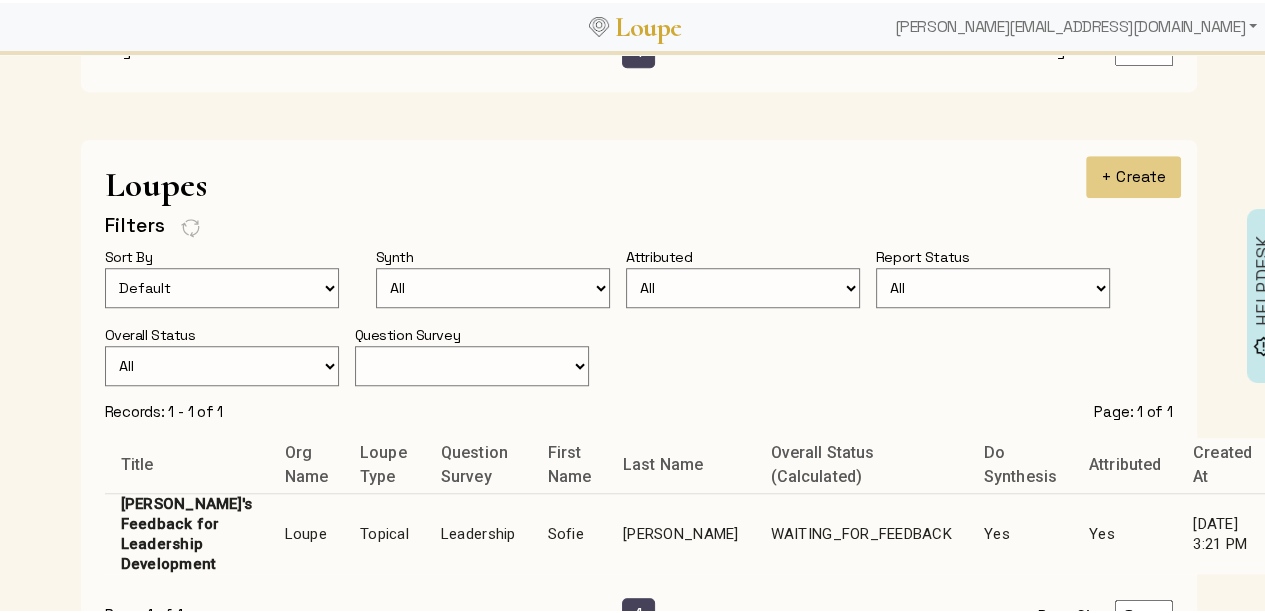 scroll, scrollTop: 1552, scrollLeft: 0, axis: vertical 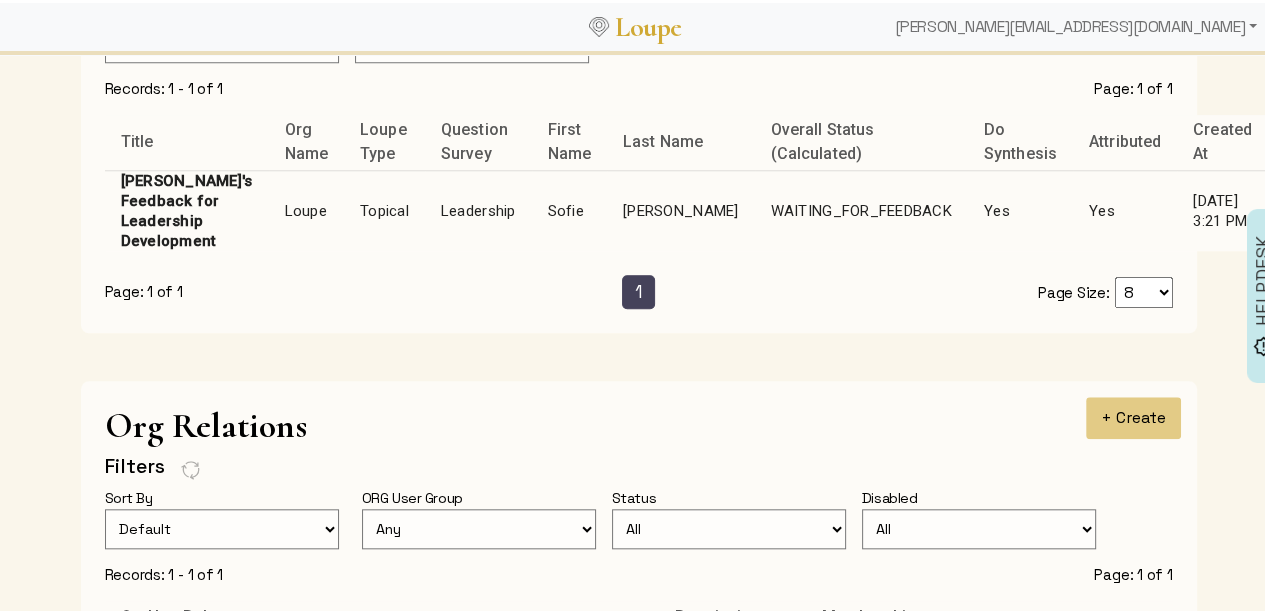 click on "Sofie" 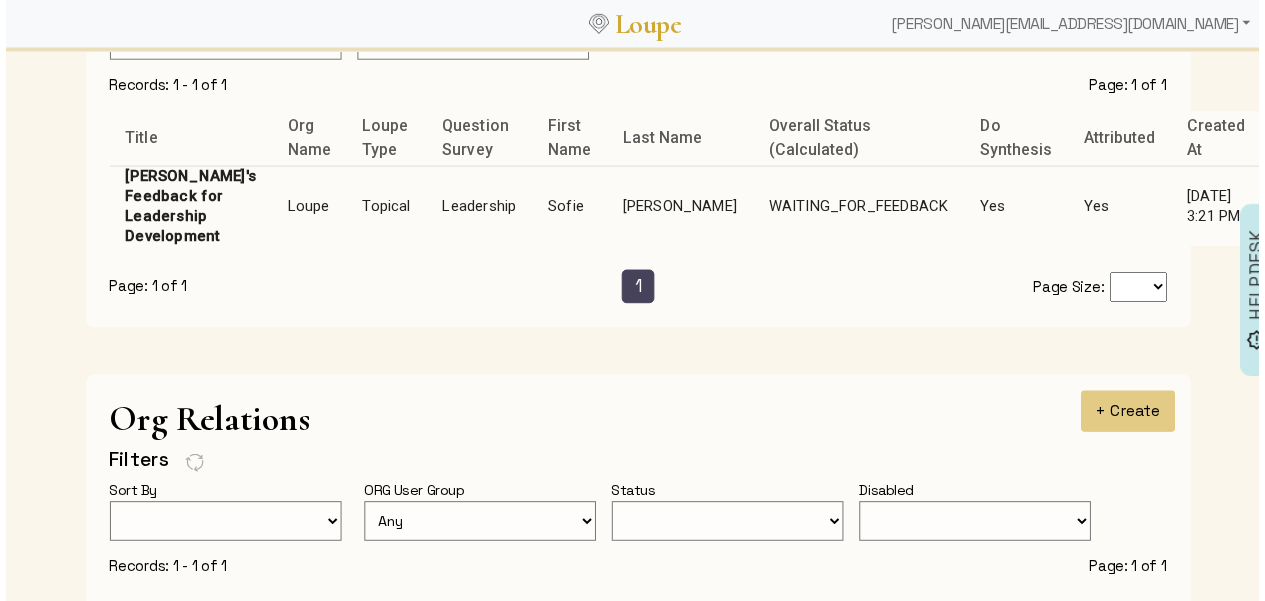 scroll, scrollTop: 0, scrollLeft: 0, axis: both 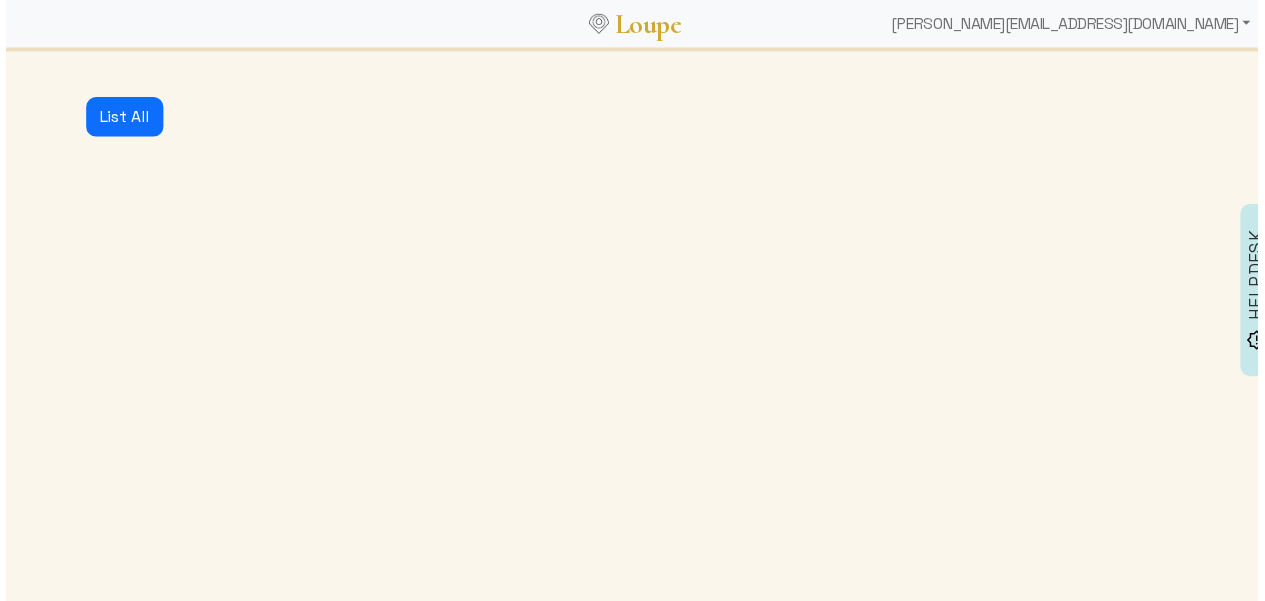 select on "125" 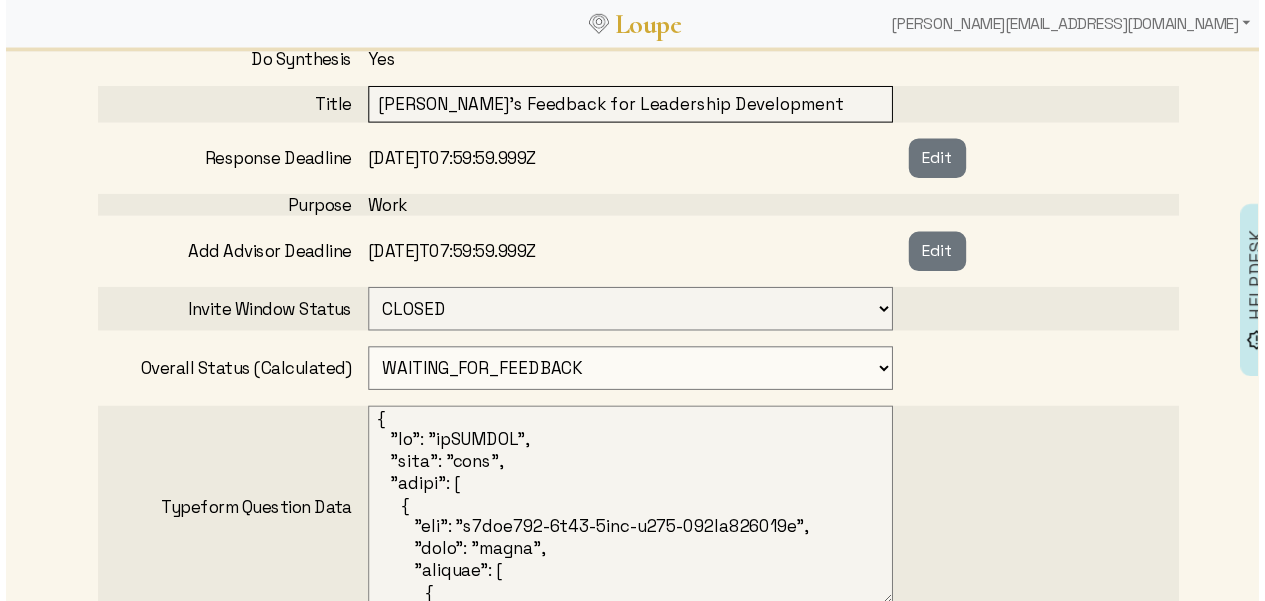 scroll, scrollTop: 428, scrollLeft: 0, axis: vertical 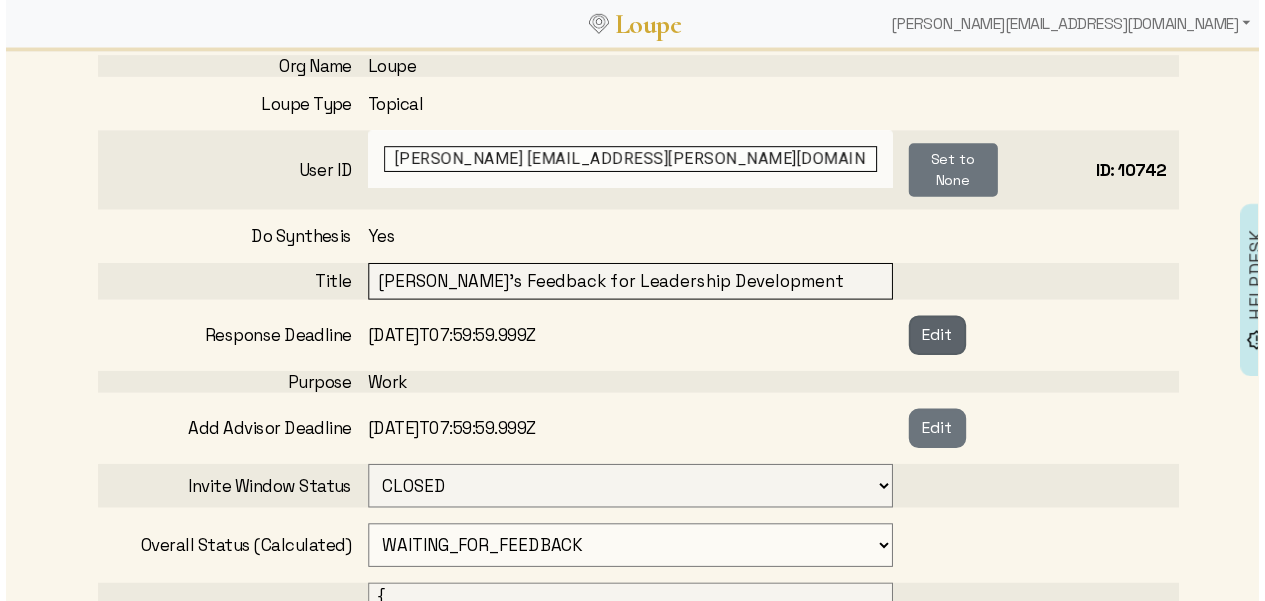 click on "Edit" 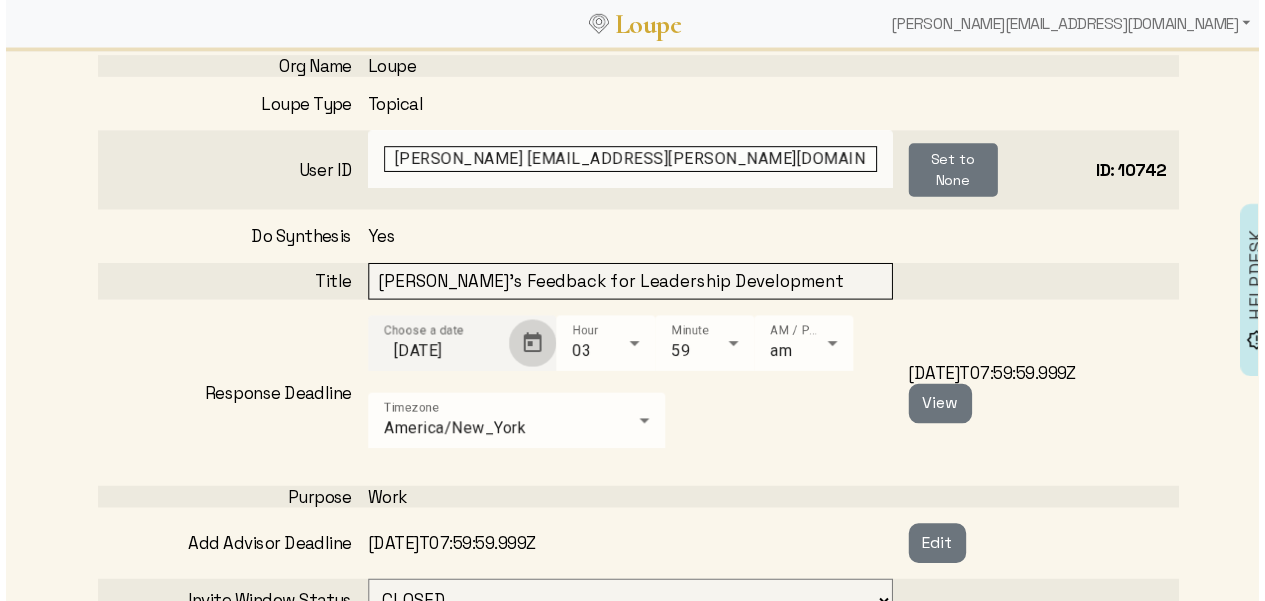 click 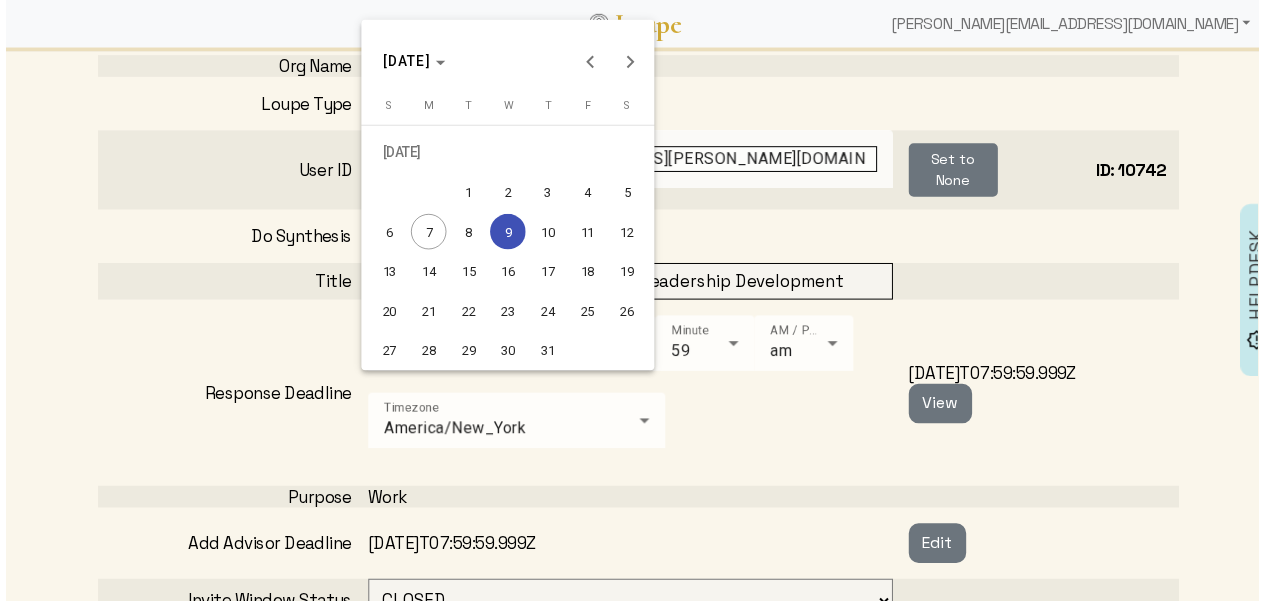 click on "12" at bounding box center (627, 234) 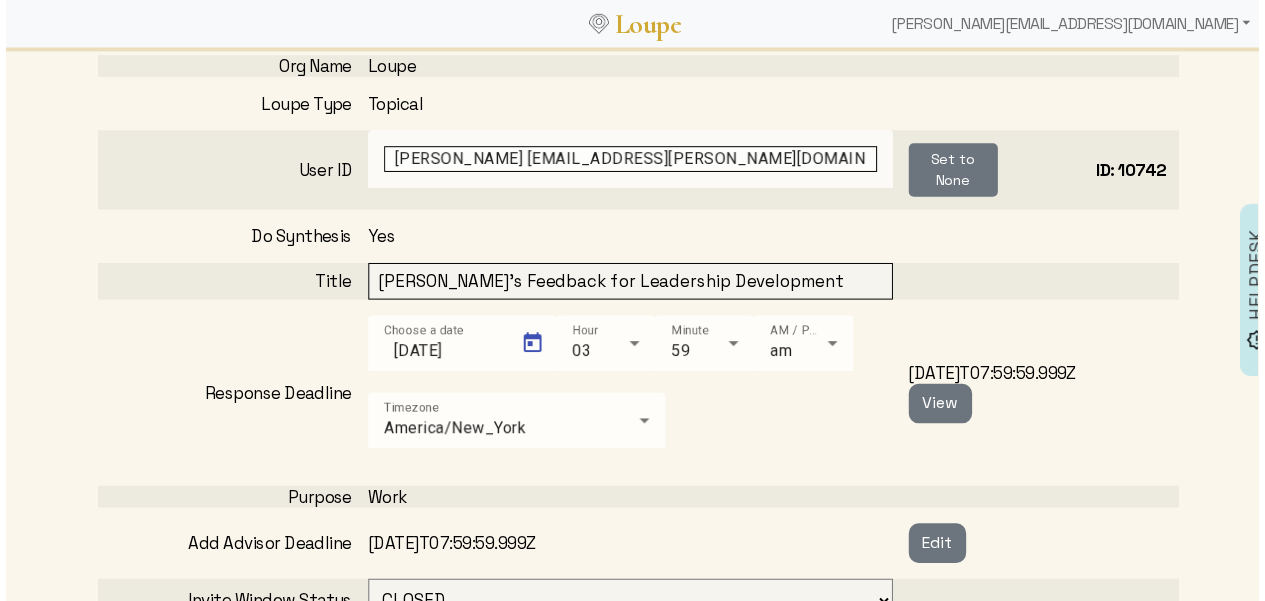 type on "7/12/2025" 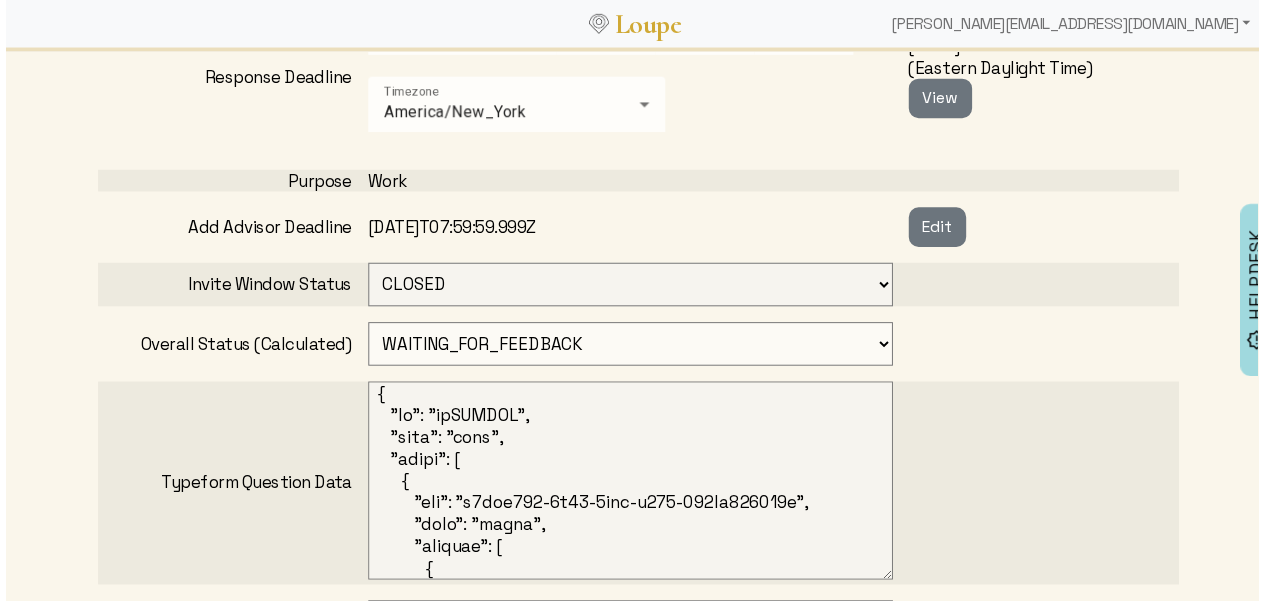 scroll, scrollTop: 395, scrollLeft: 0, axis: vertical 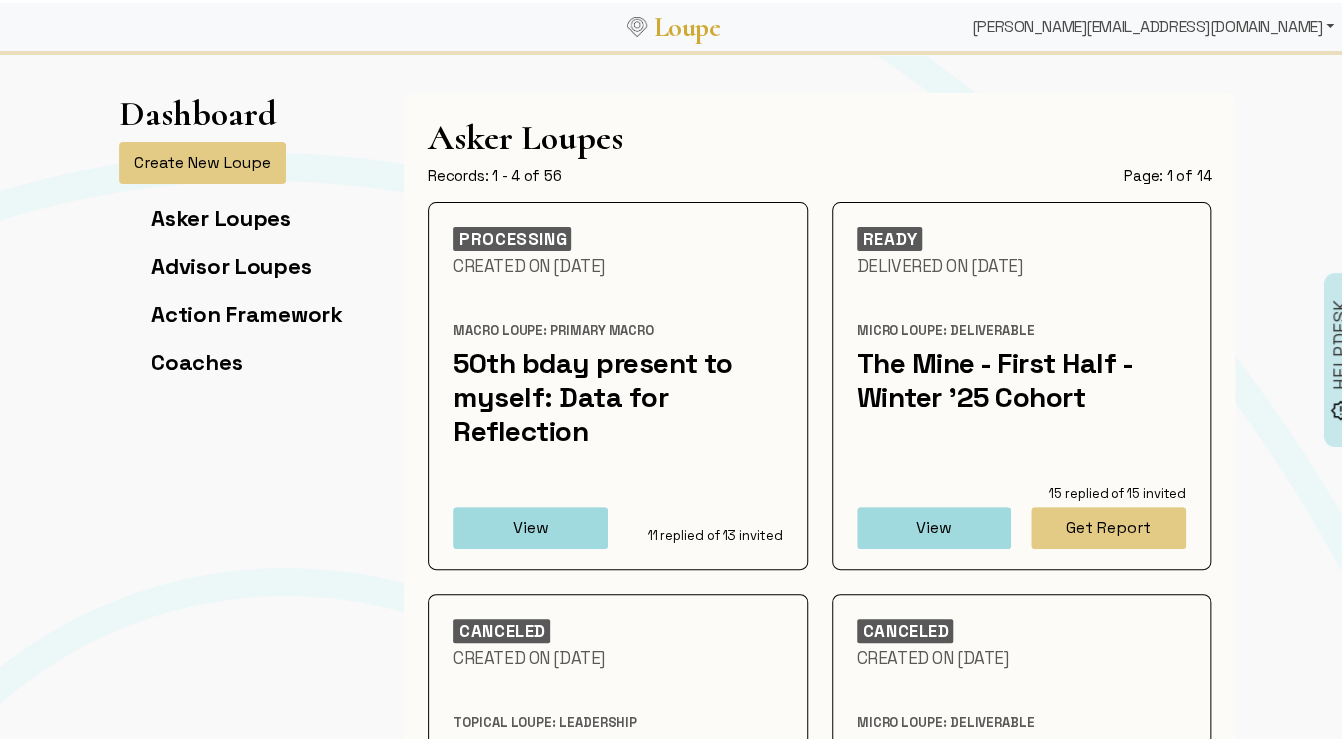 click on "[PERSON_NAME][EMAIL_ADDRESS][DOMAIN_NAME]" at bounding box center [1153, 24] 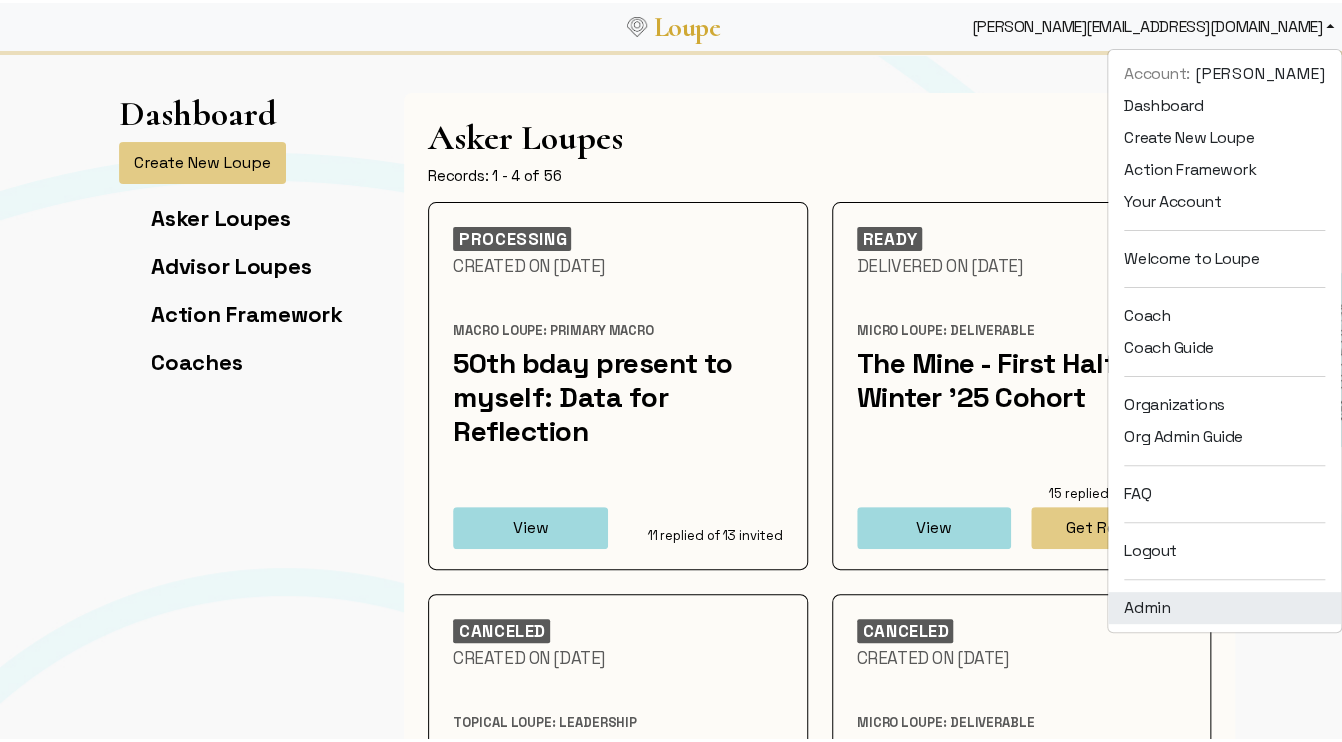 click on "Admin" at bounding box center (1224, 605) 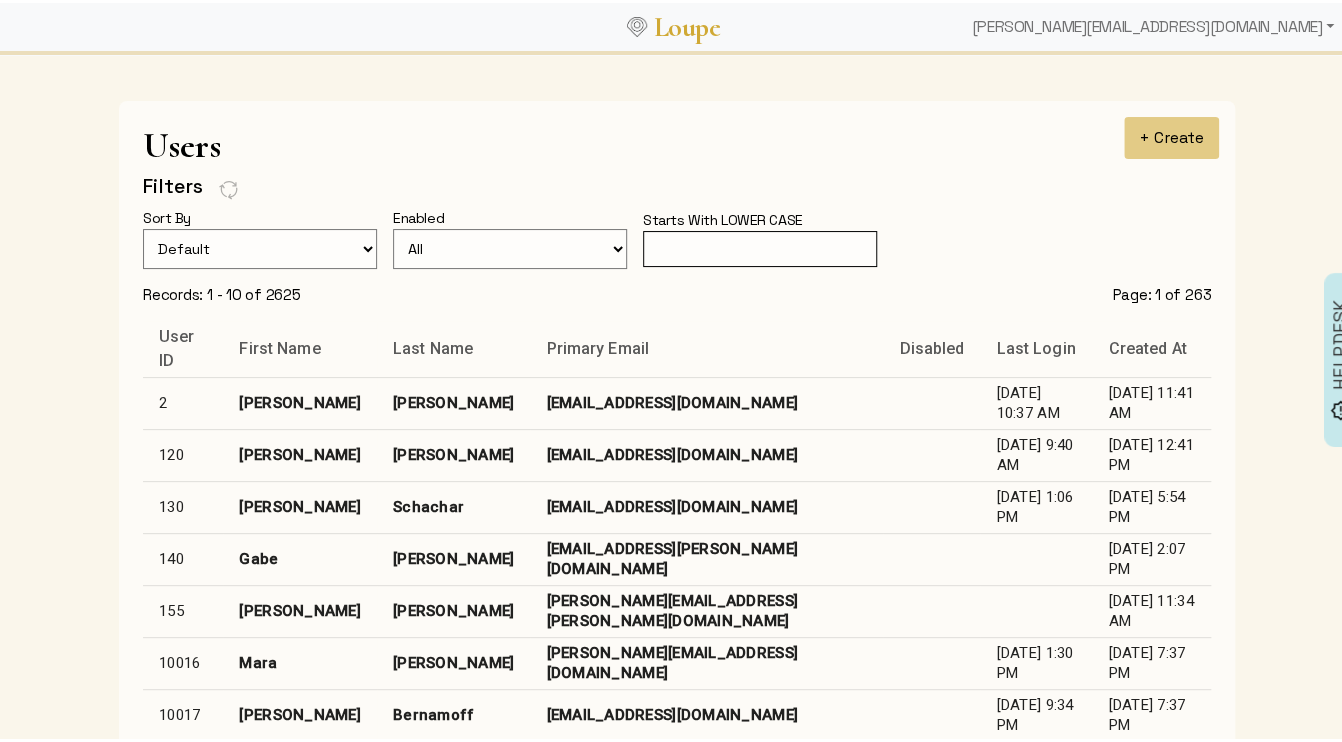 click at bounding box center [760, 246] 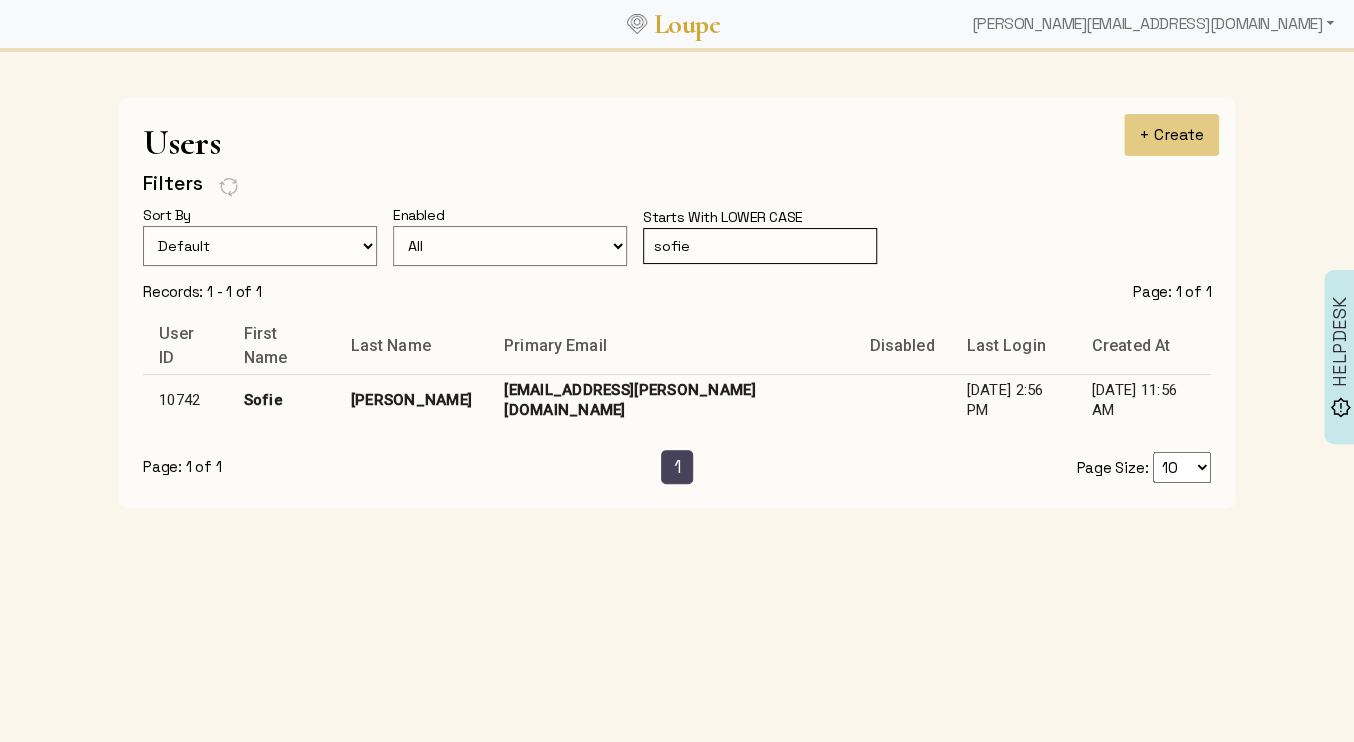 type on "sofie" 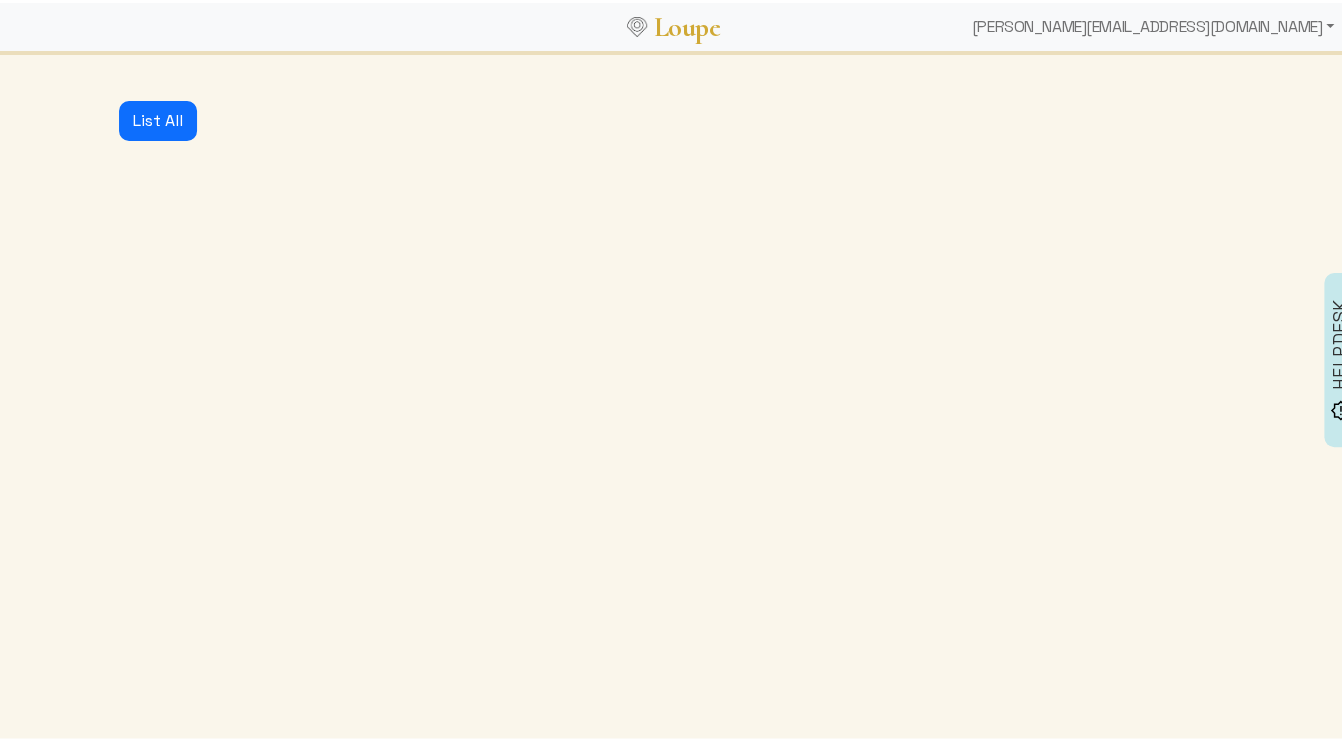 select 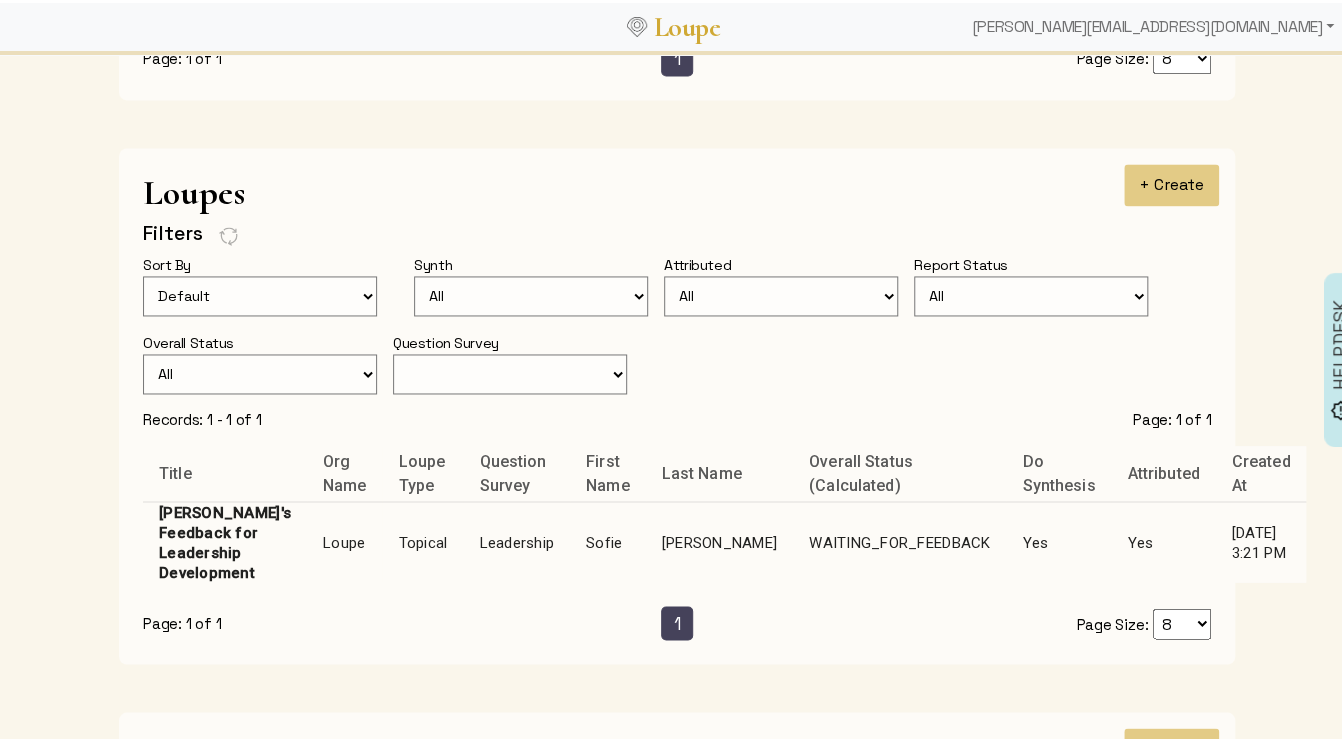 scroll, scrollTop: 1278, scrollLeft: 0, axis: vertical 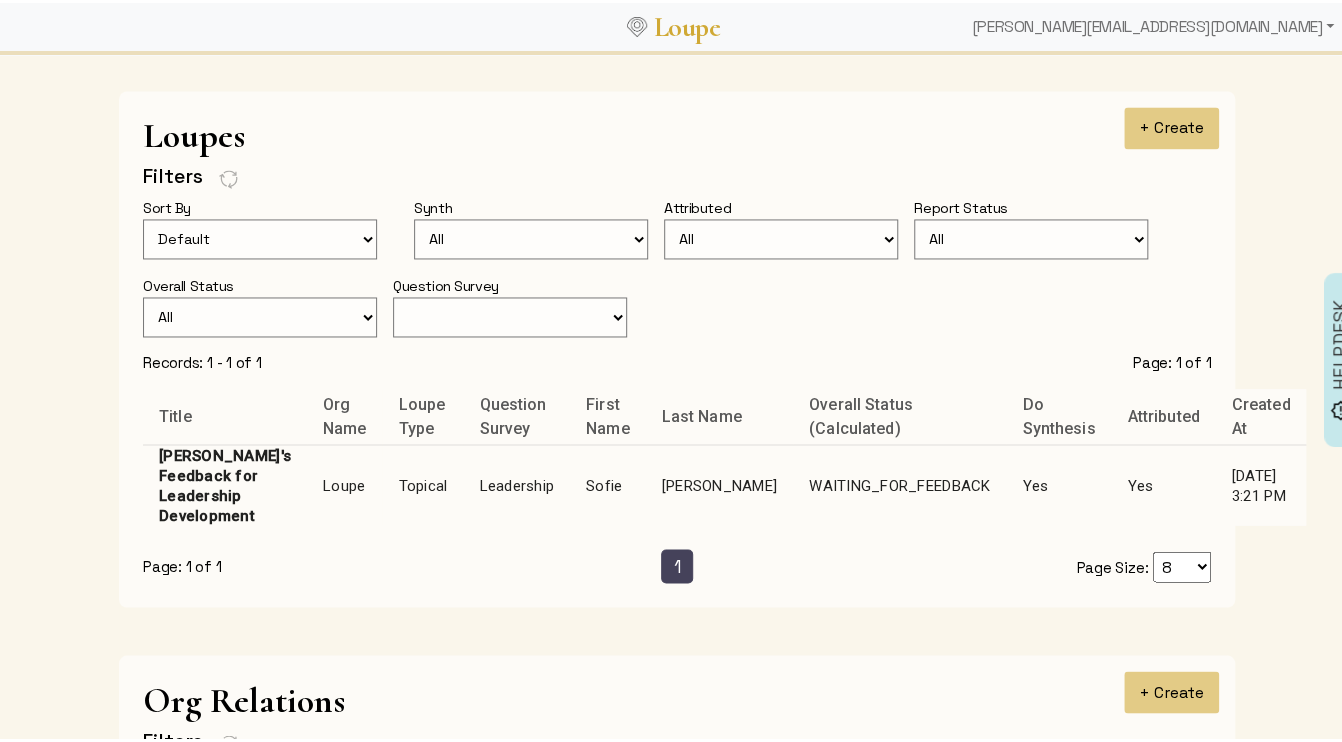 click on "Sofie" 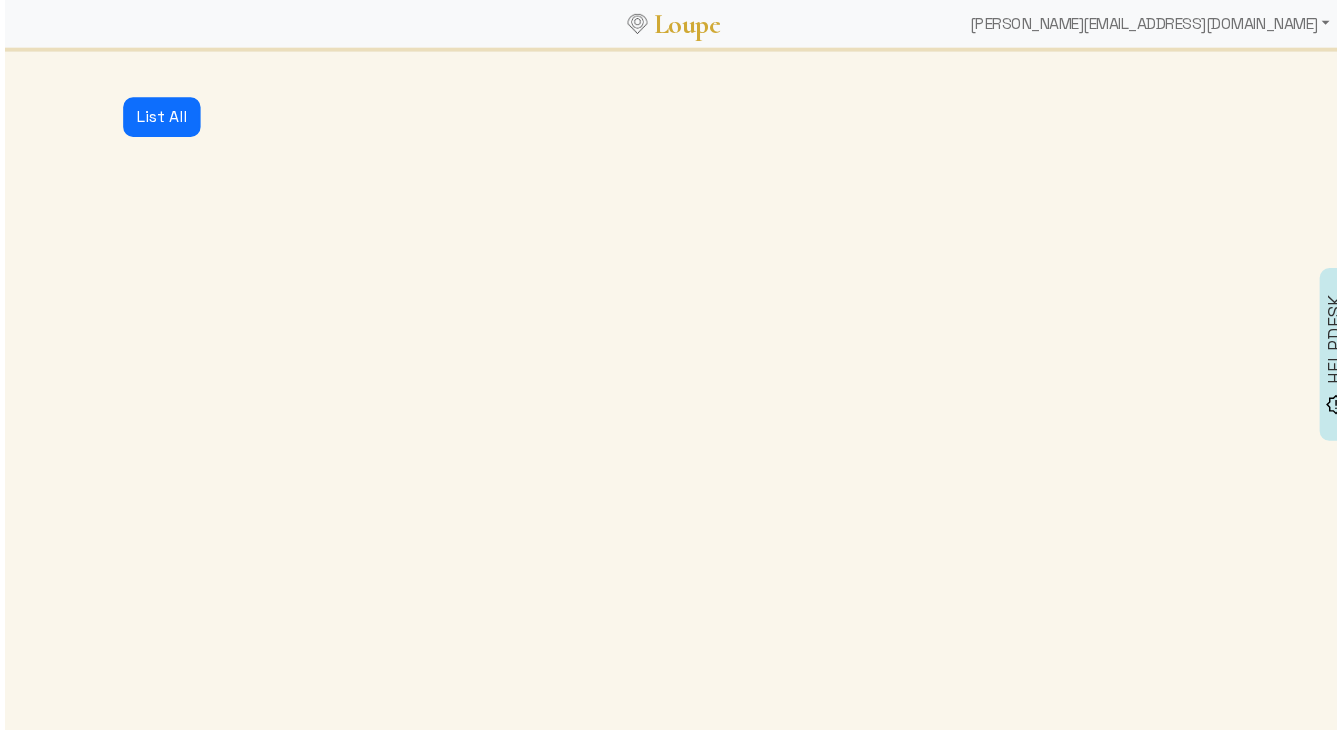 scroll, scrollTop: 0, scrollLeft: 0, axis: both 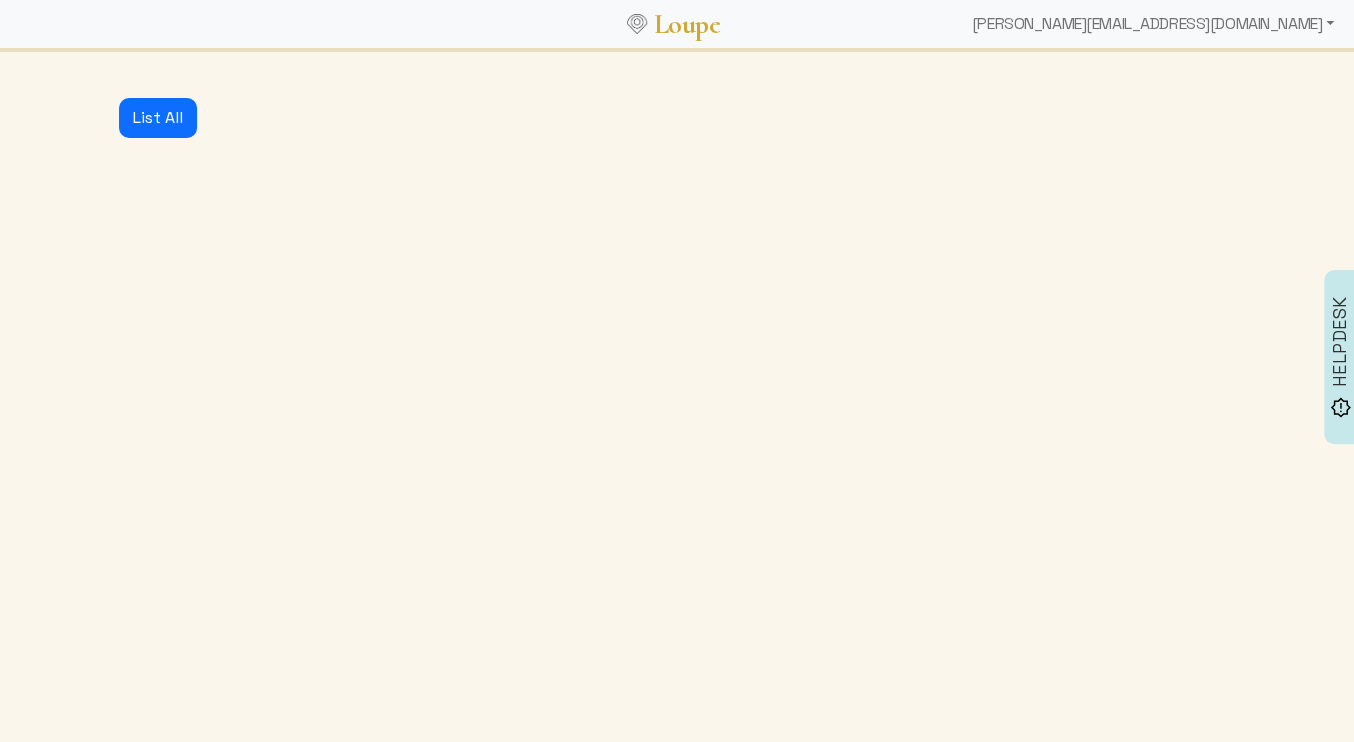 select on "1: CLOSED" 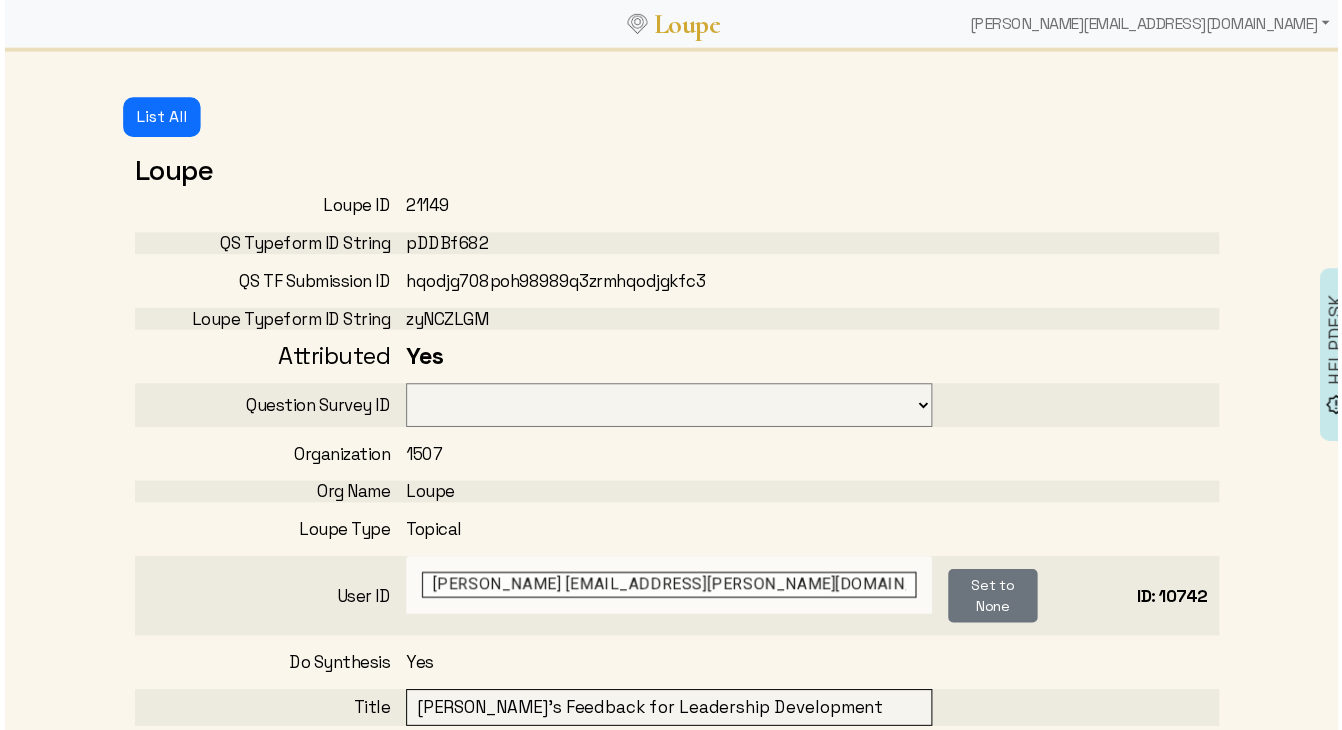 select on "125" 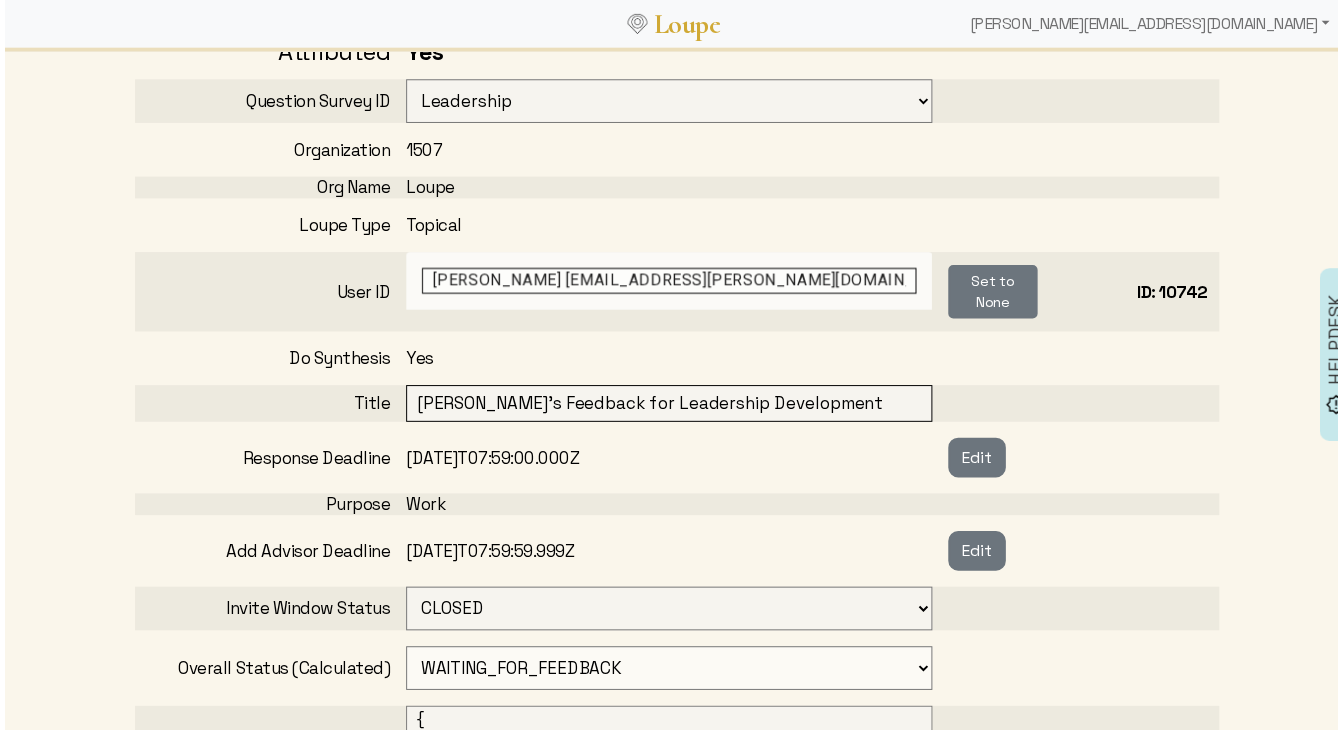 scroll, scrollTop: 477, scrollLeft: 0, axis: vertical 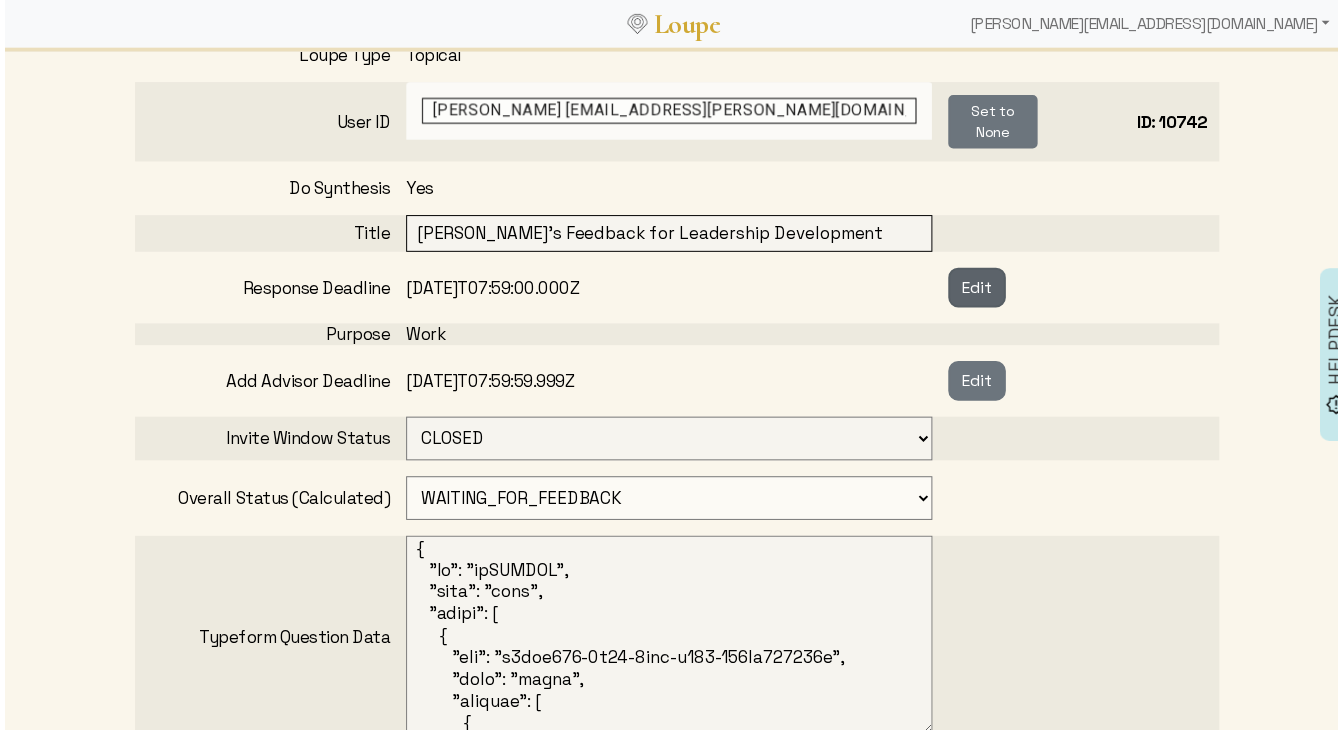 click on "Edit" 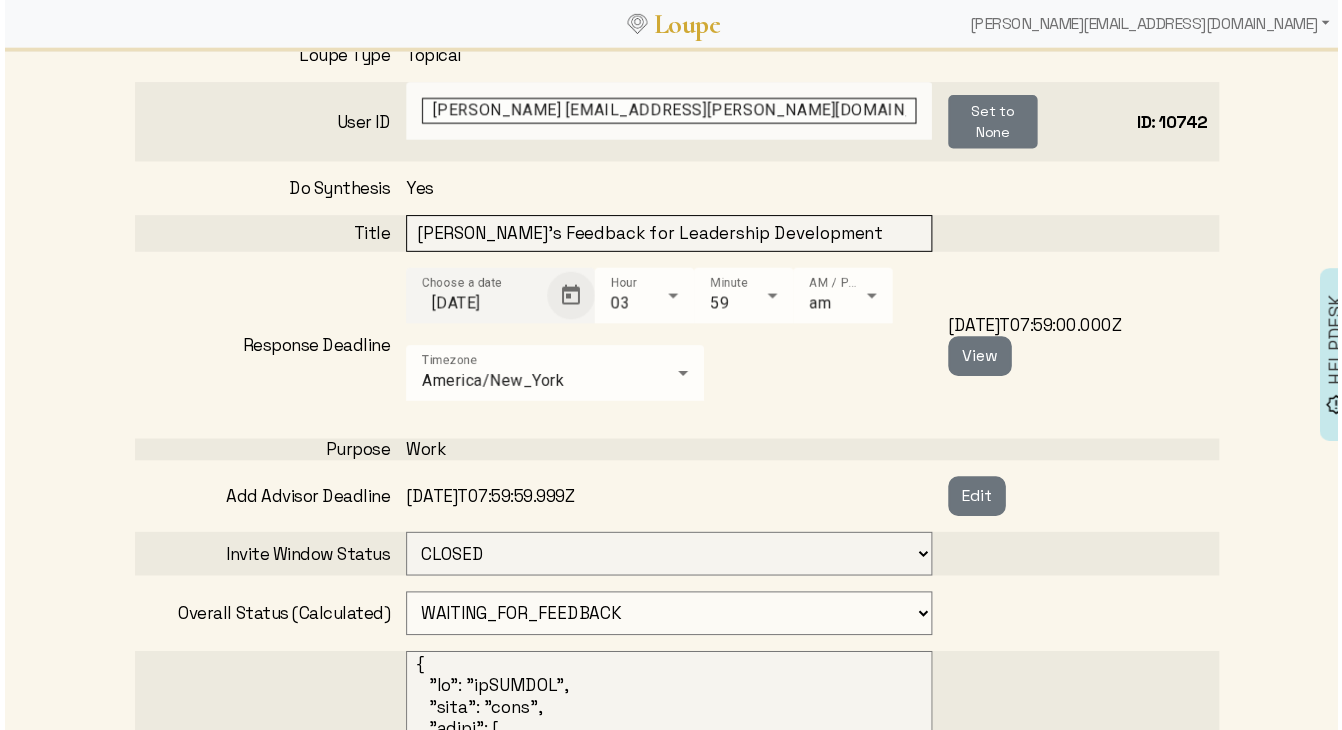 click 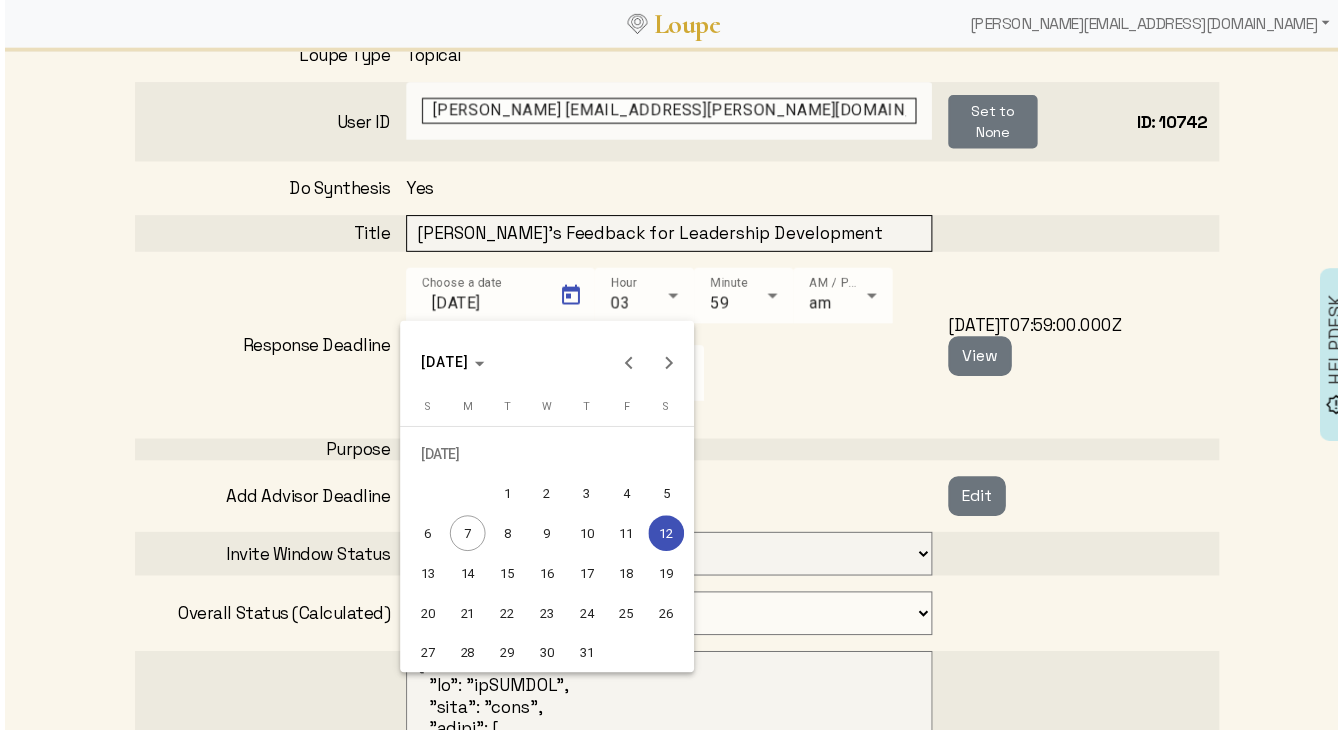 click on "19" at bounding box center [666, 577] 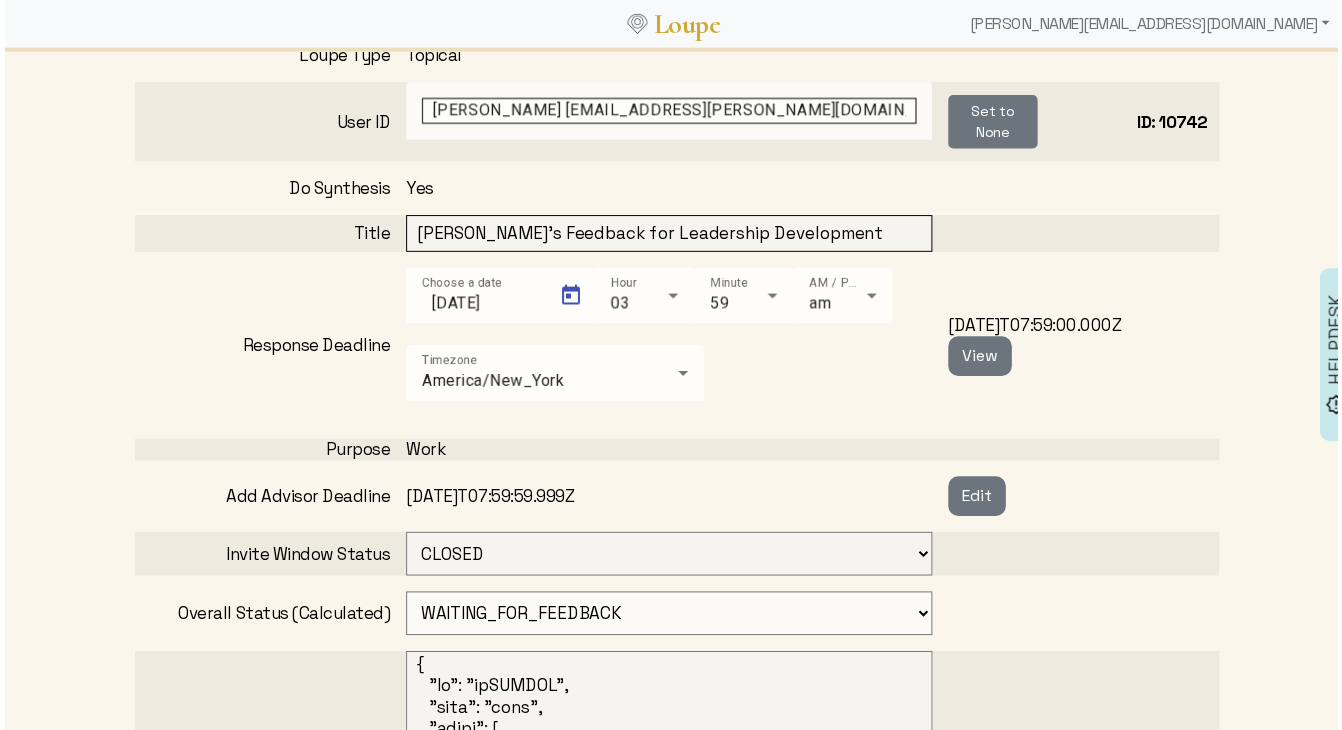 type on "7/19/2025" 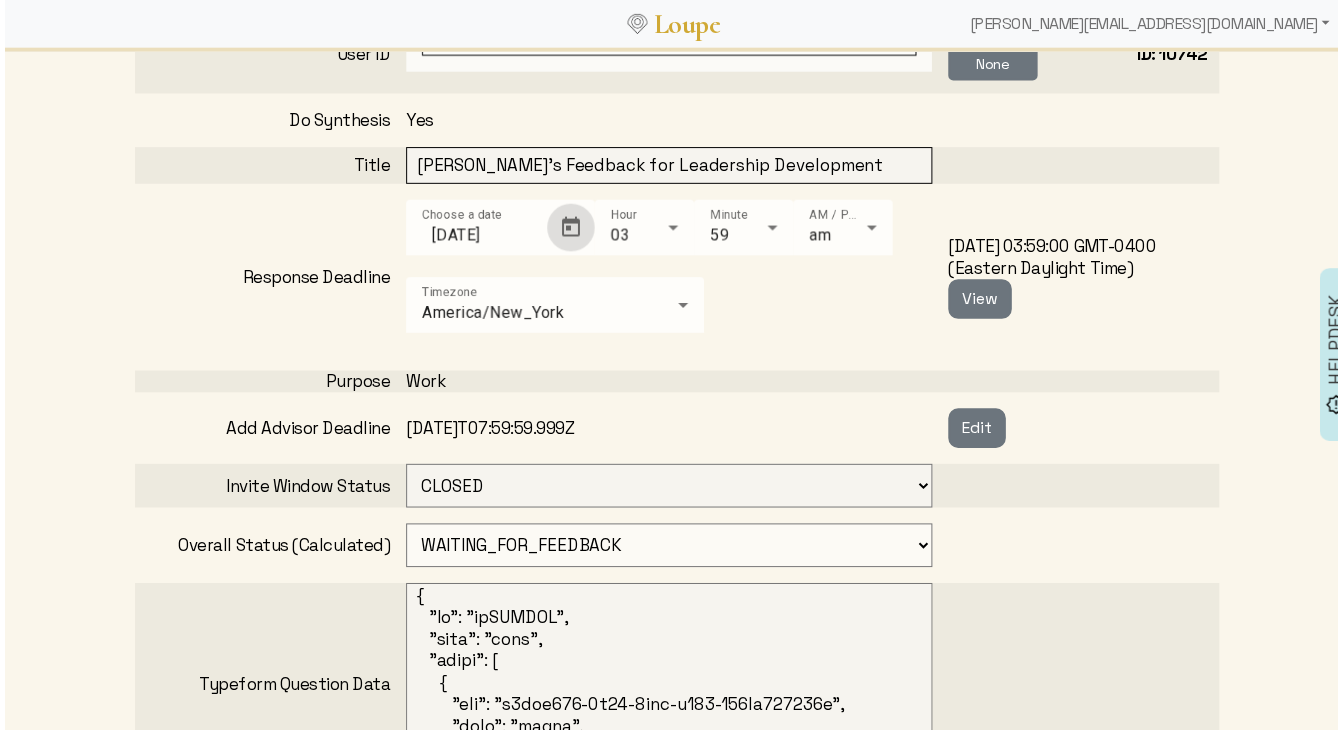 scroll, scrollTop: 569, scrollLeft: 0, axis: vertical 